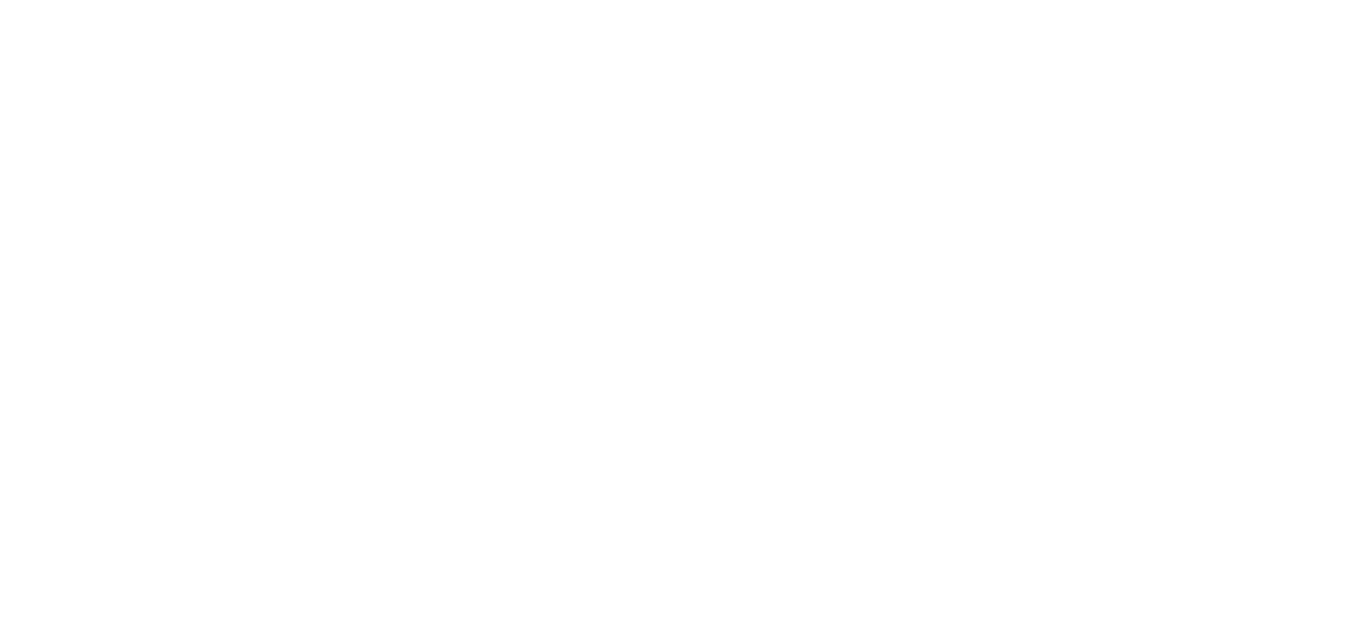 scroll, scrollTop: 0, scrollLeft: 0, axis: both 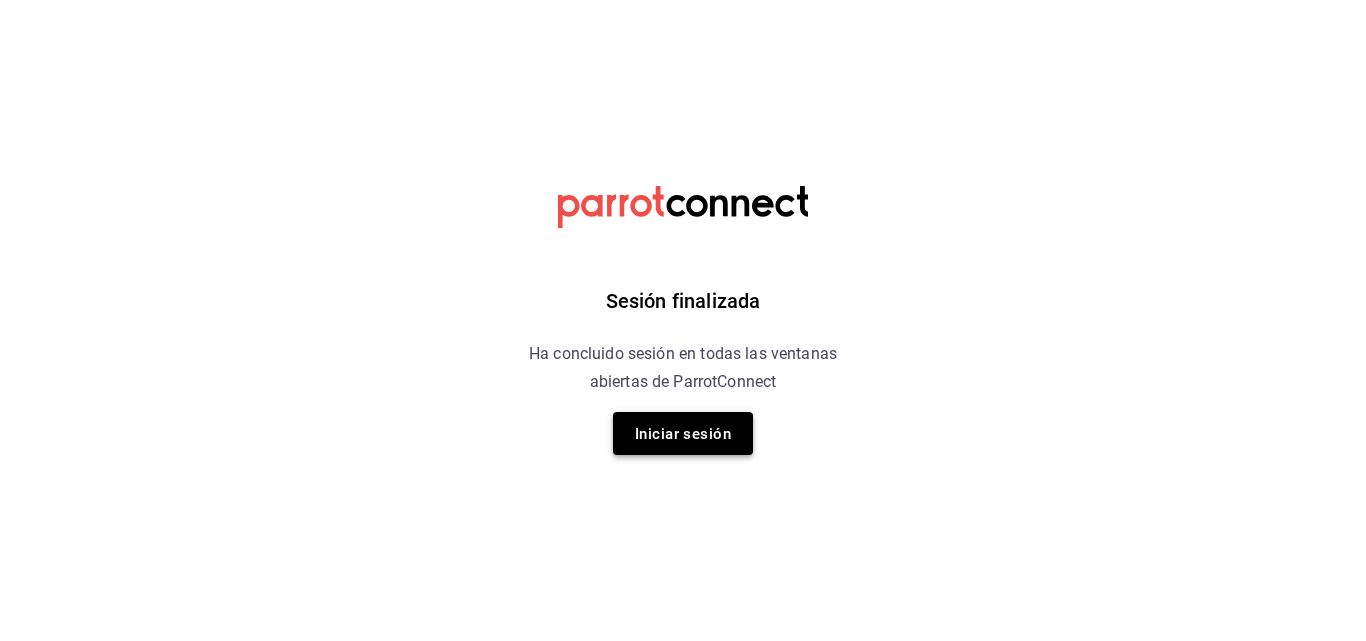 click on "Iniciar sesión" at bounding box center (683, 434) 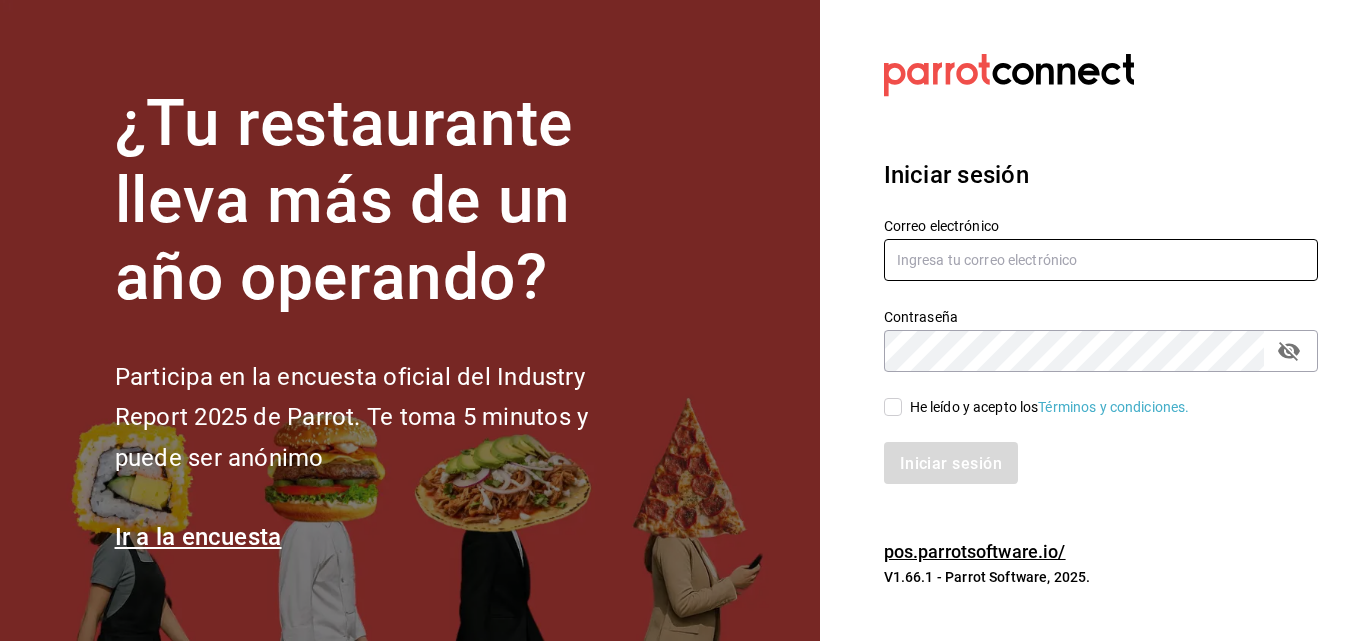 type on "info@motin.mx" 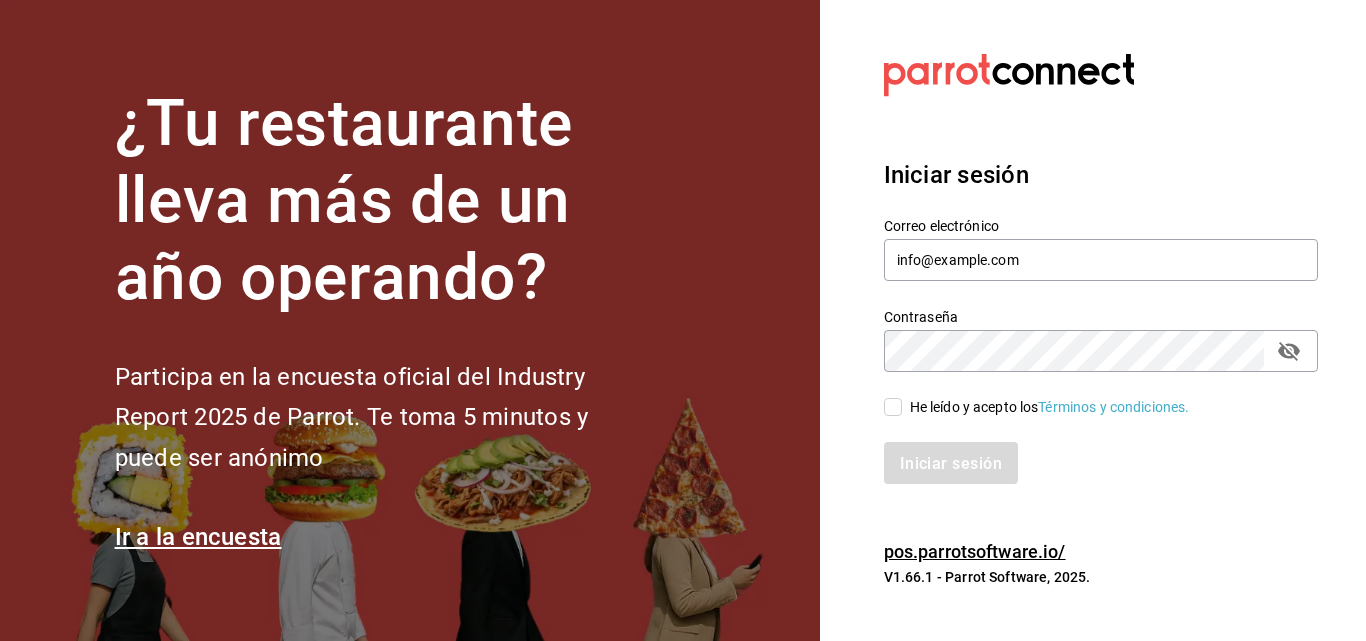 click on "He leído y acepto los  Términos y condiciones." at bounding box center [893, 407] 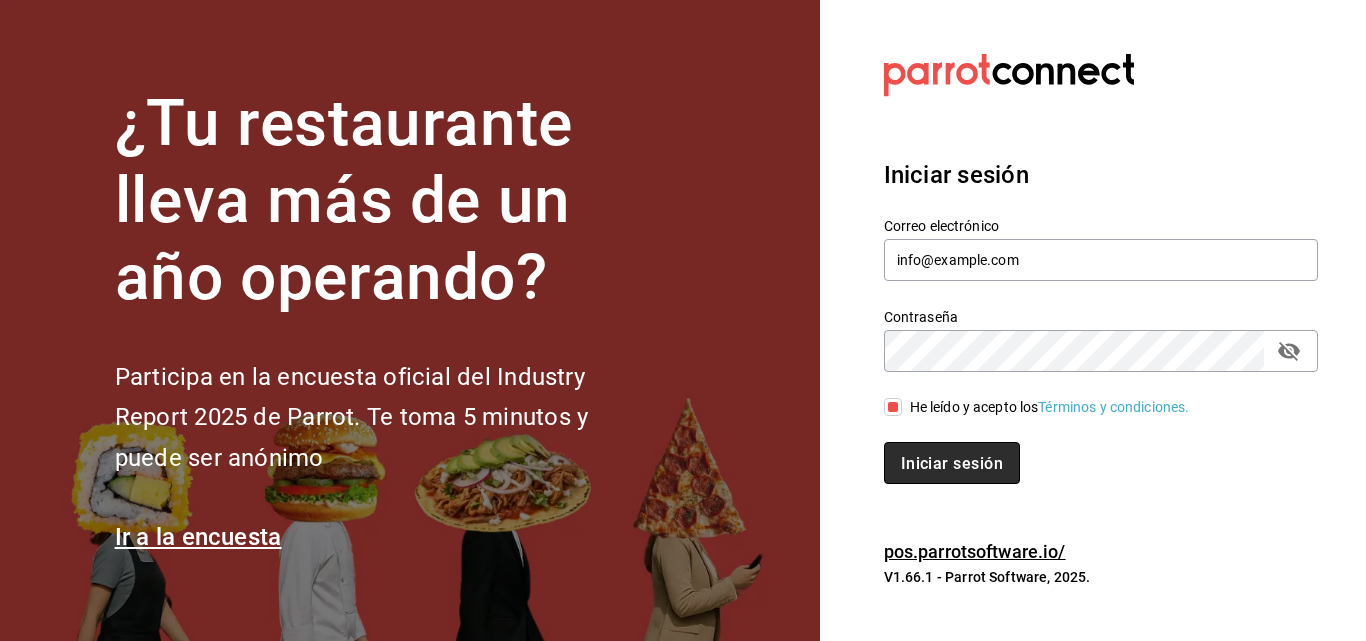 click on "Iniciar sesión" at bounding box center (952, 462) 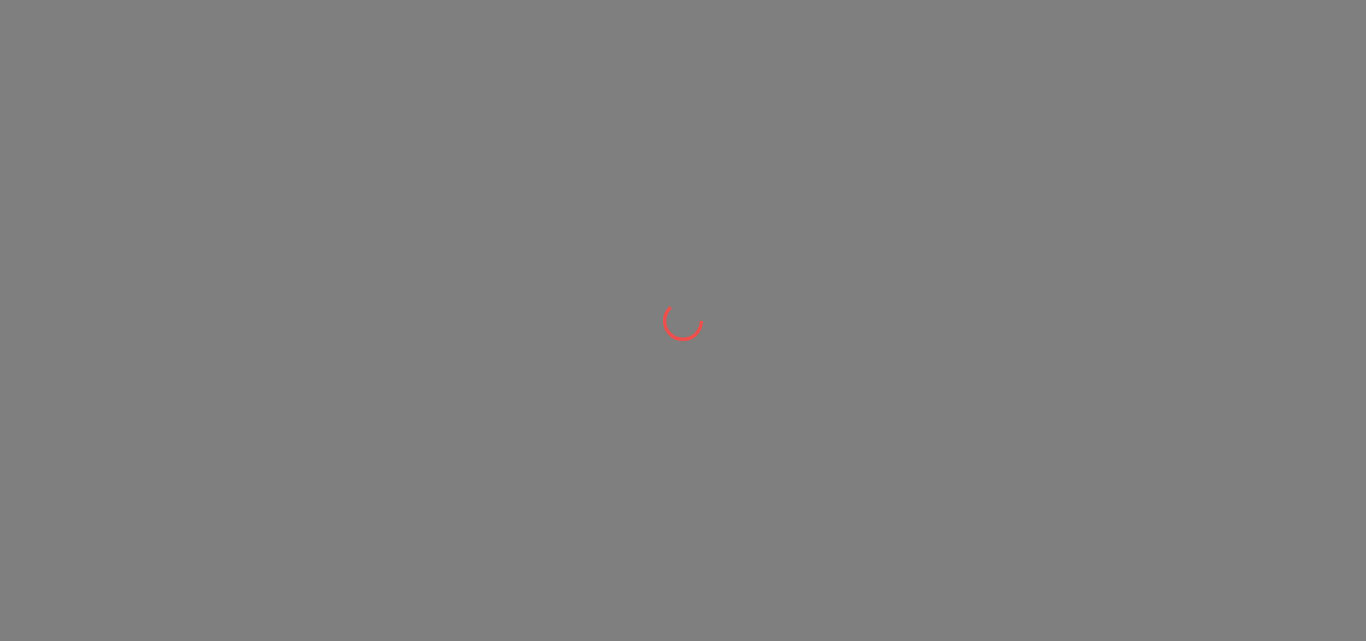 scroll, scrollTop: 0, scrollLeft: 0, axis: both 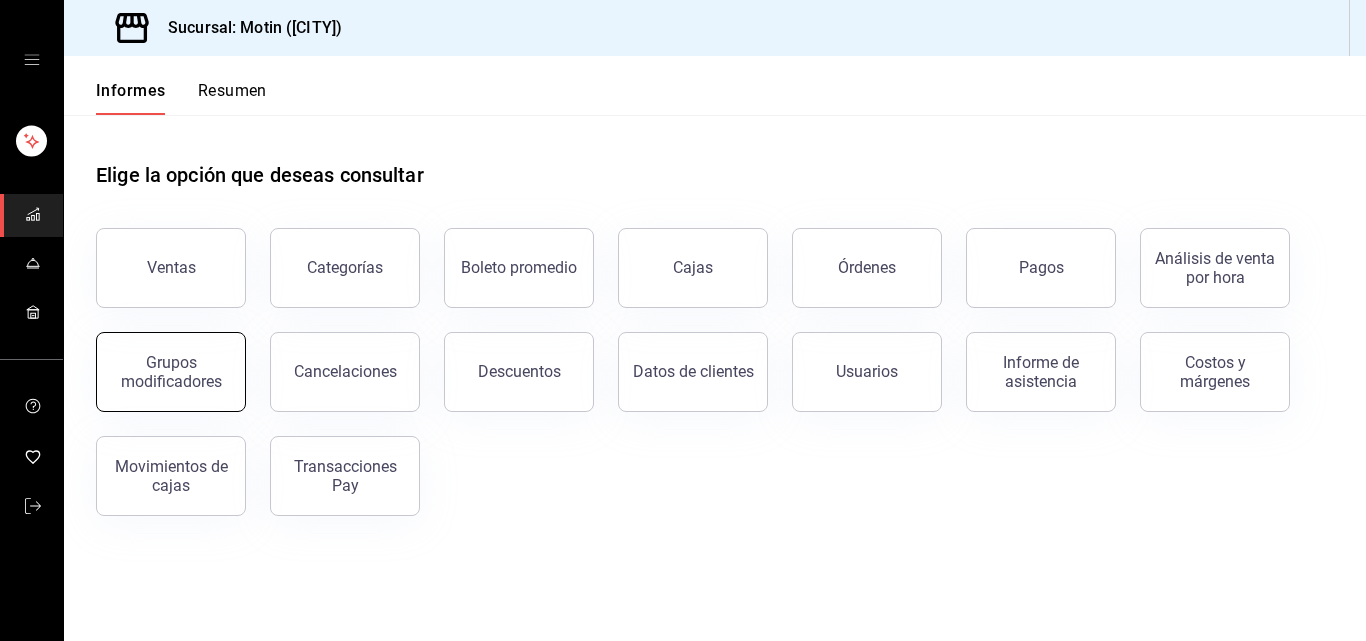 click on "Grupos modificadores" at bounding box center (171, 372) 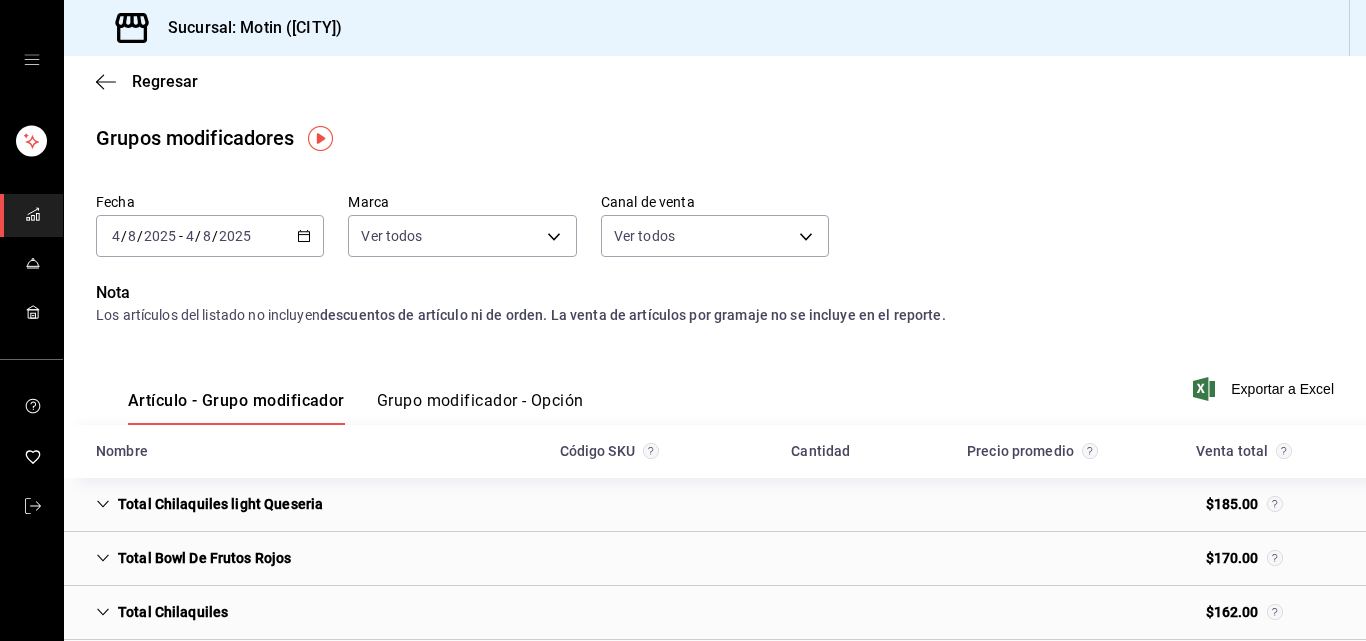 click 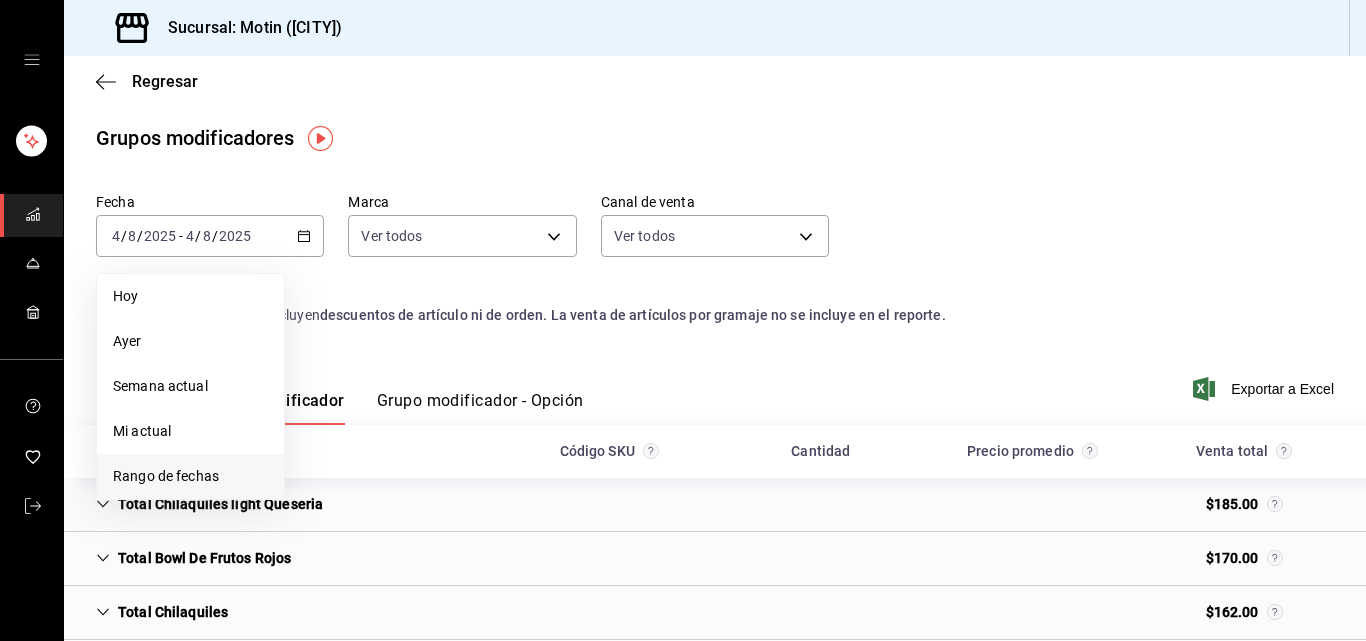click on "Rango de fechas" at bounding box center (166, 476) 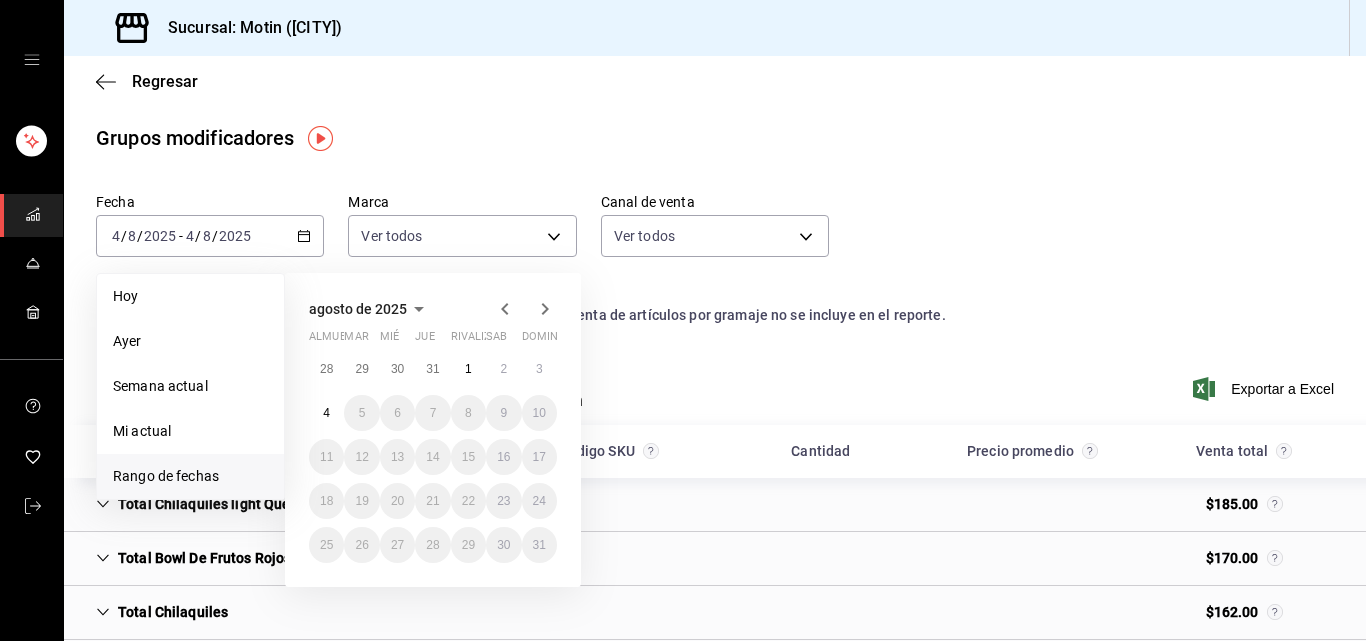 click 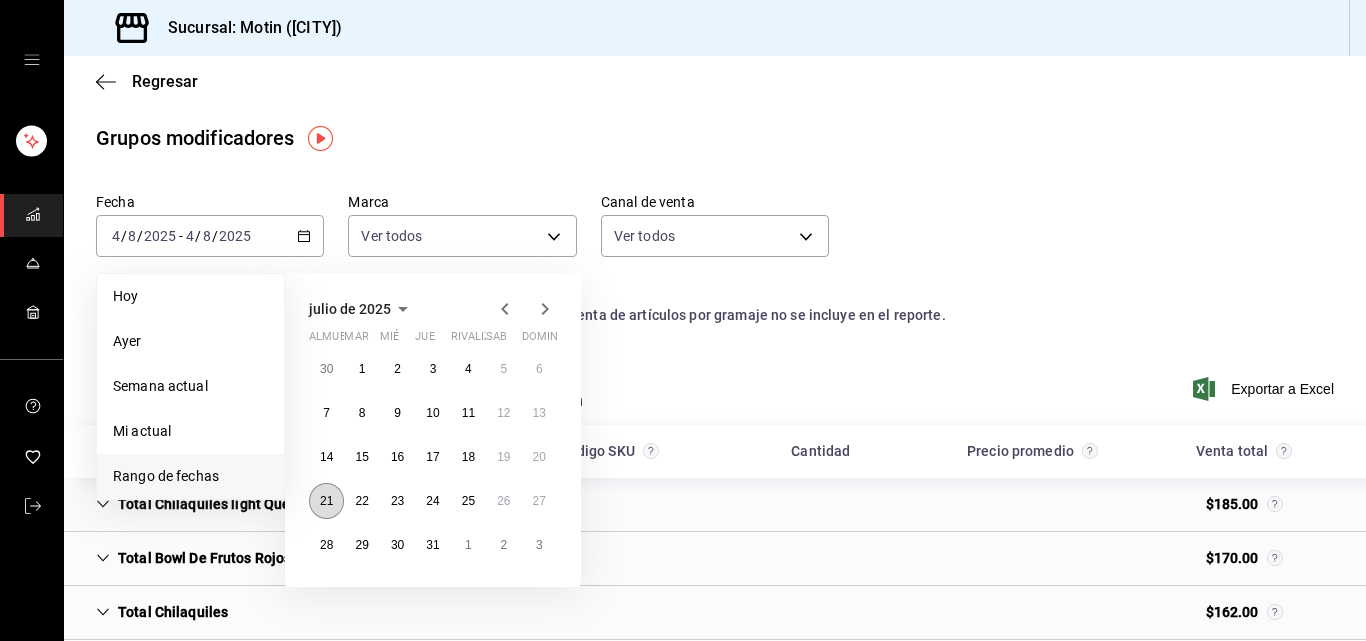 click on "21" at bounding box center (326, 501) 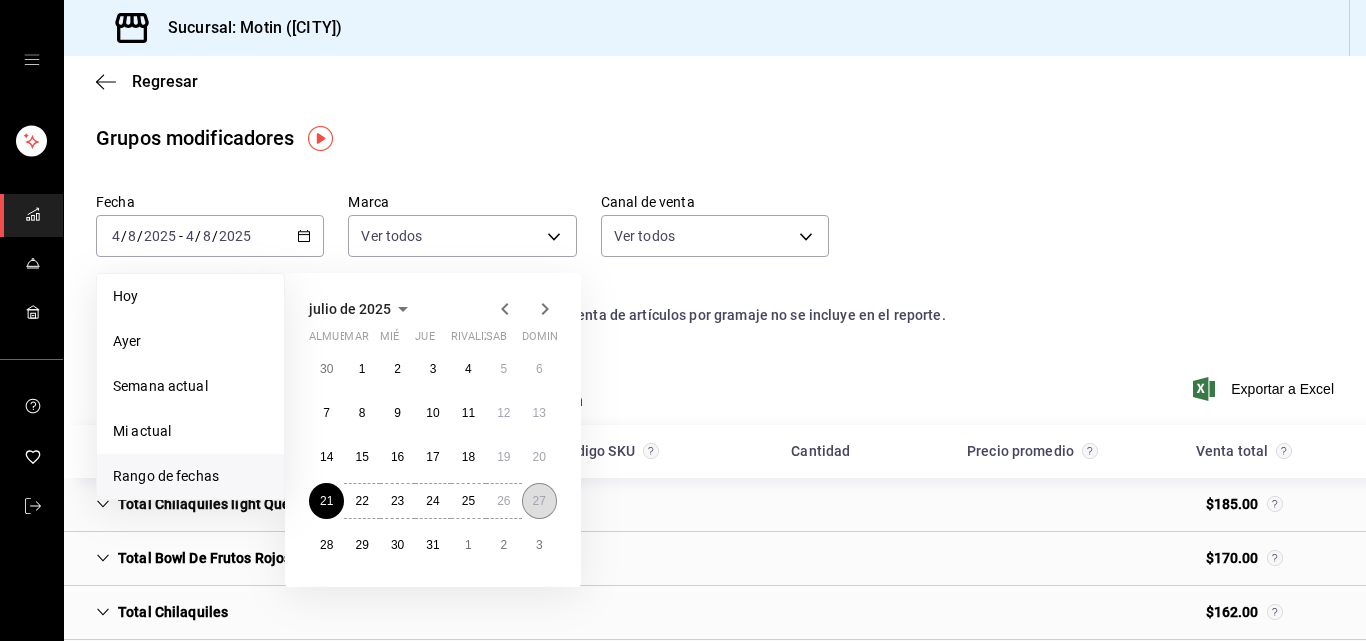 click on "27" at bounding box center [539, 501] 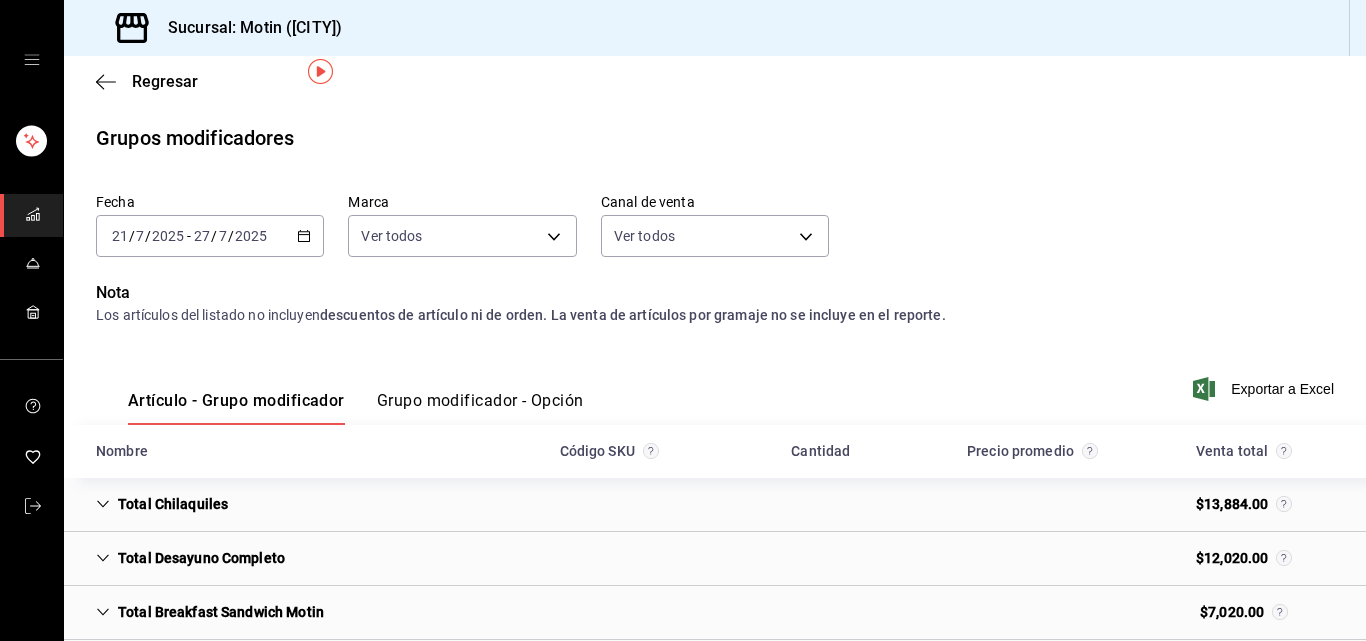 scroll, scrollTop: 67, scrollLeft: 0, axis: vertical 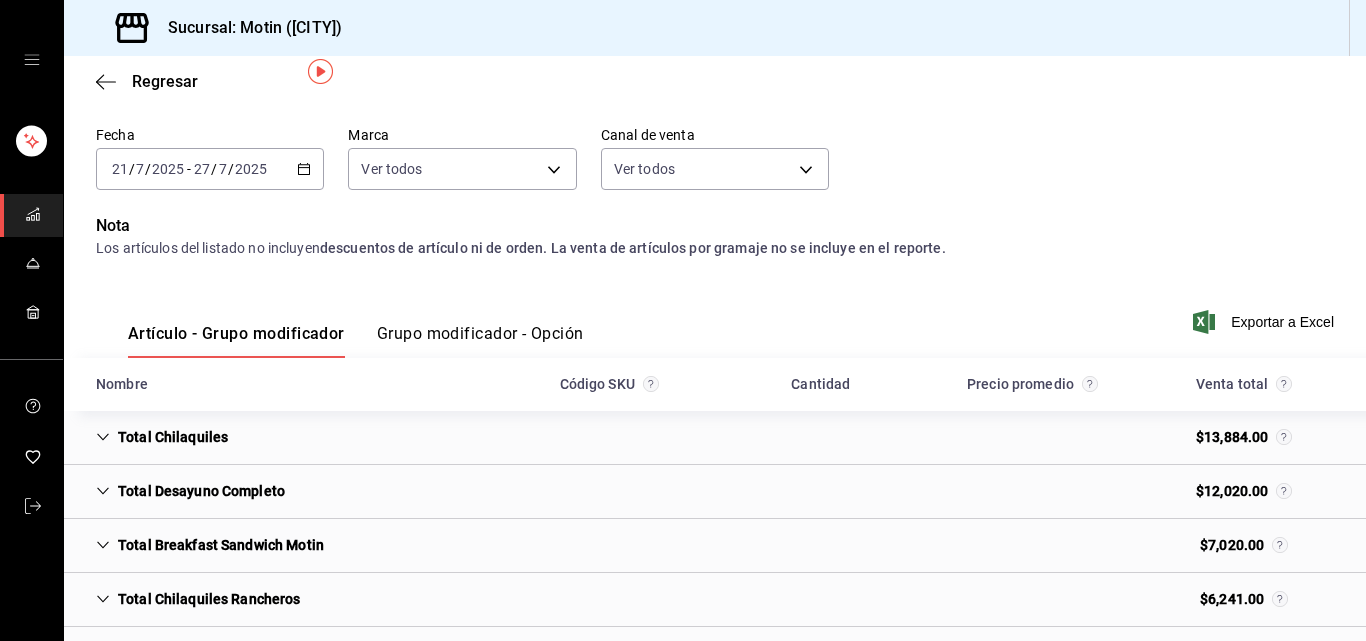 click on "Total Chilaquiles" at bounding box center (162, 437) 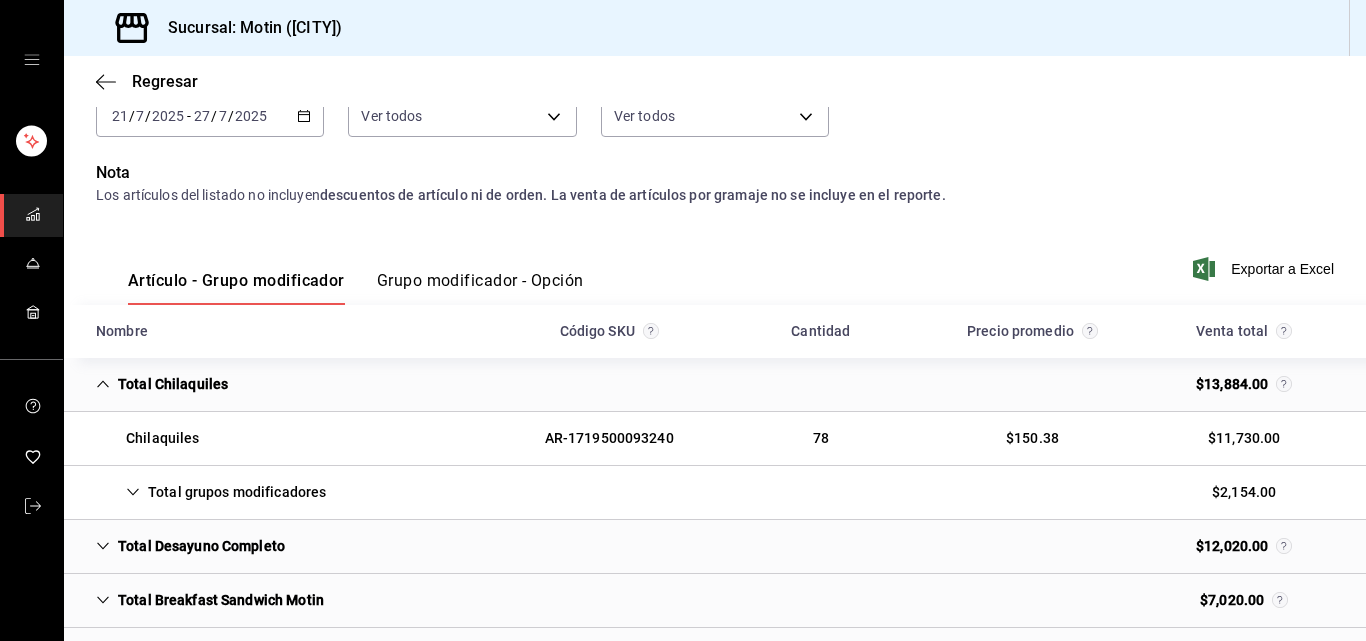 scroll, scrollTop: 127, scrollLeft: 0, axis: vertical 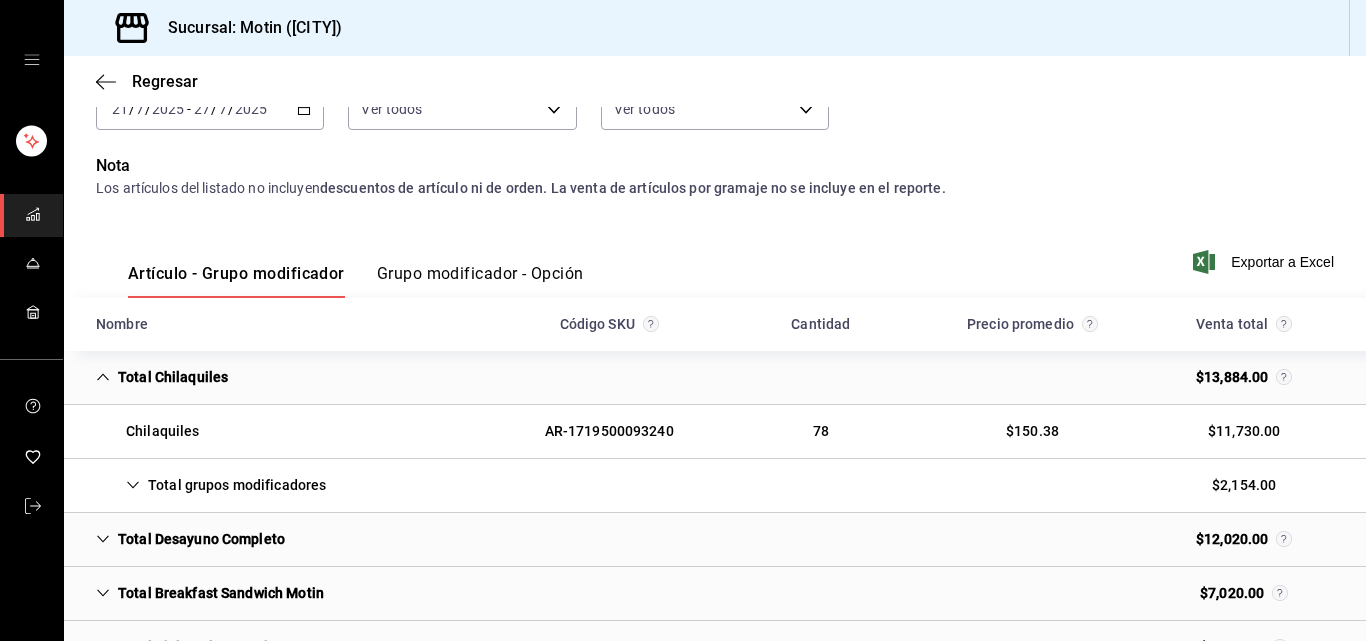 click 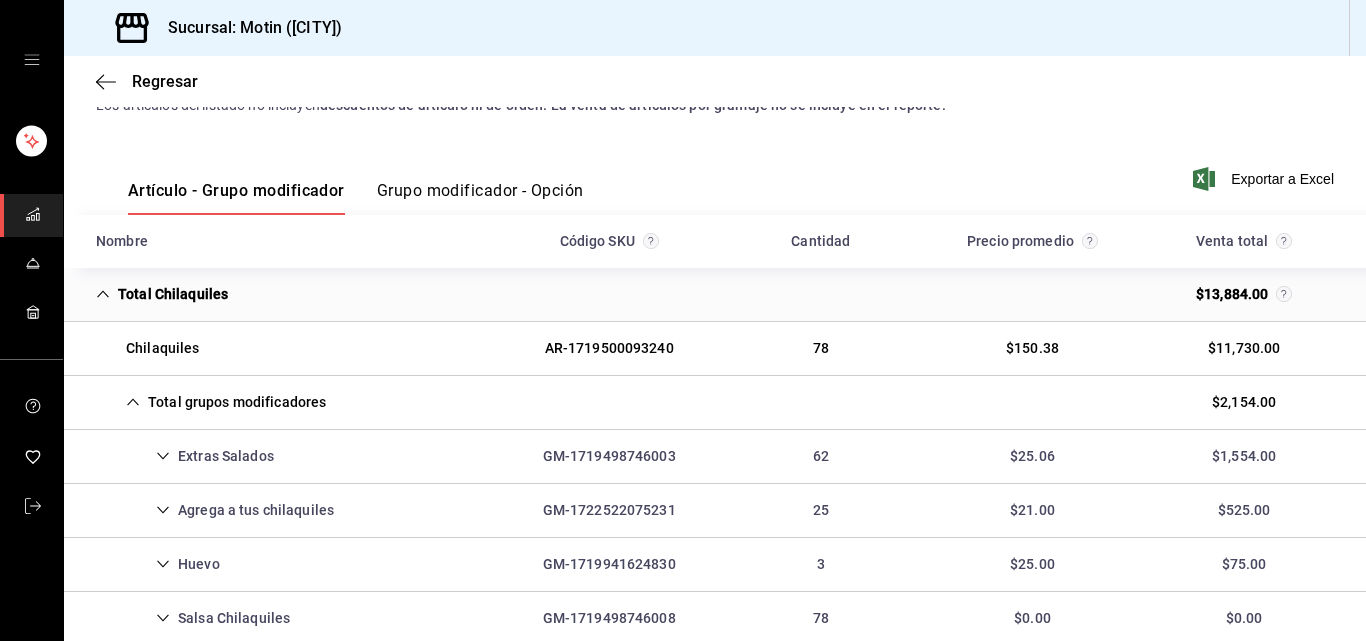 scroll, scrollTop: 303, scrollLeft: 0, axis: vertical 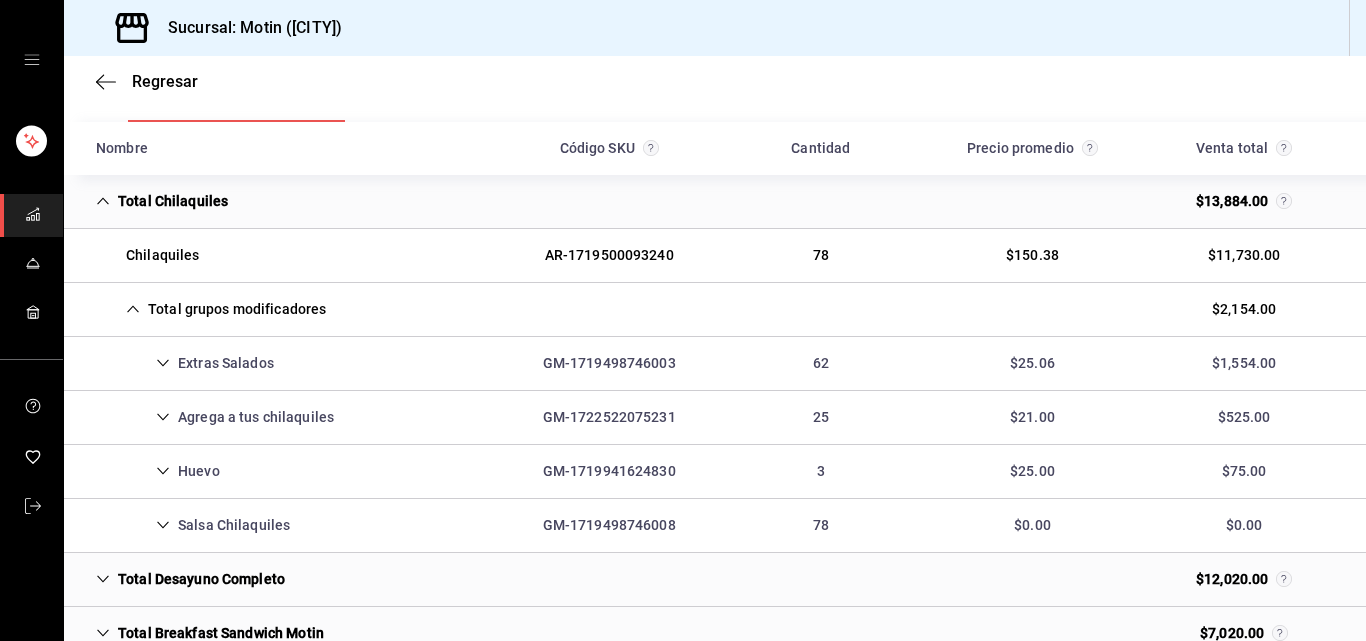 click 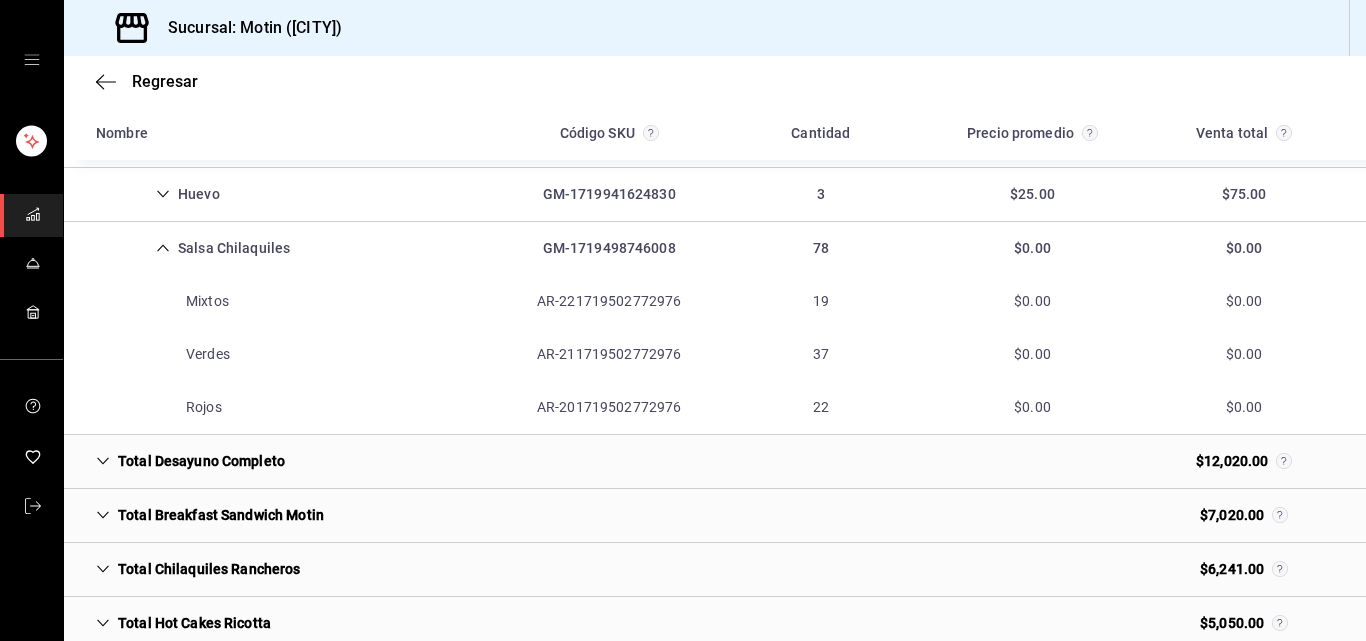 scroll, scrollTop: 617, scrollLeft: 0, axis: vertical 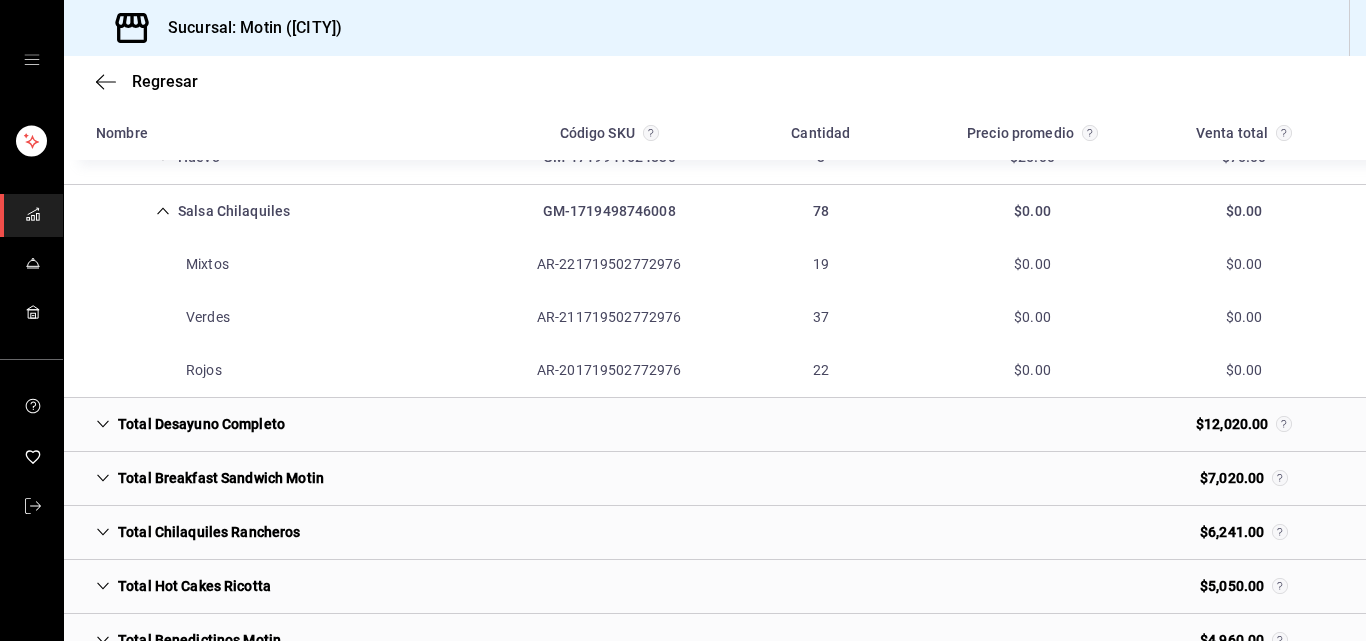 click 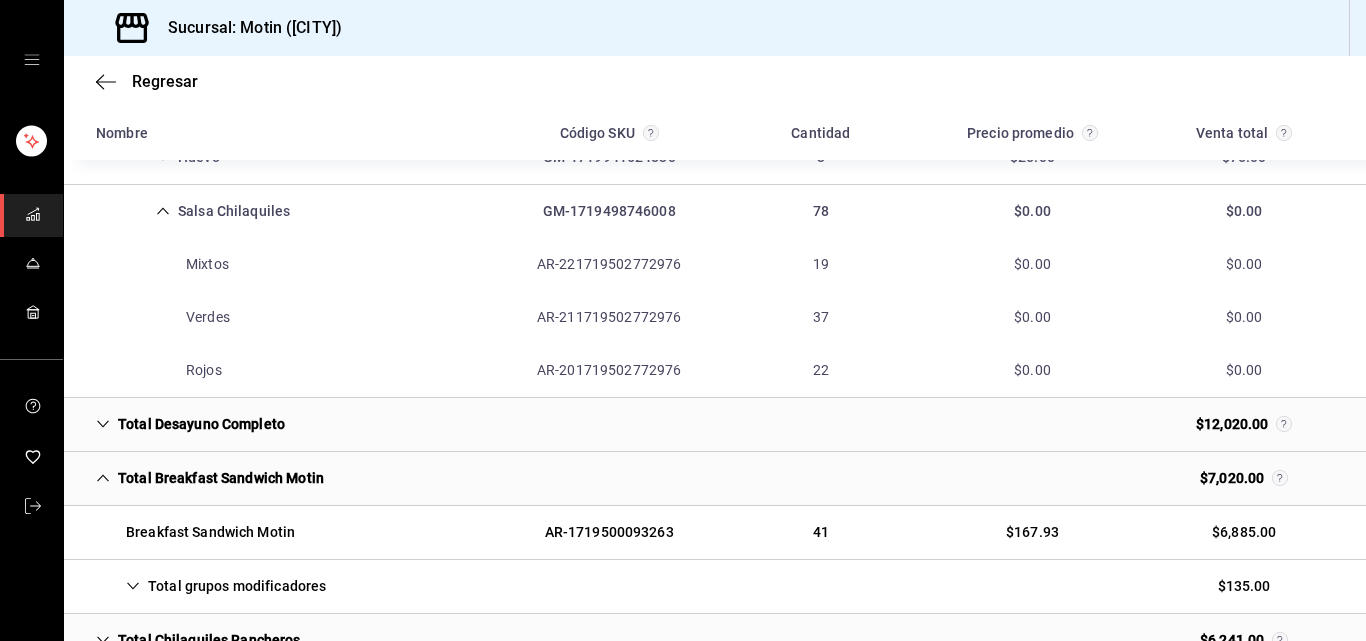scroll, scrollTop: 630, scrollLeft: 0, axis: vertical 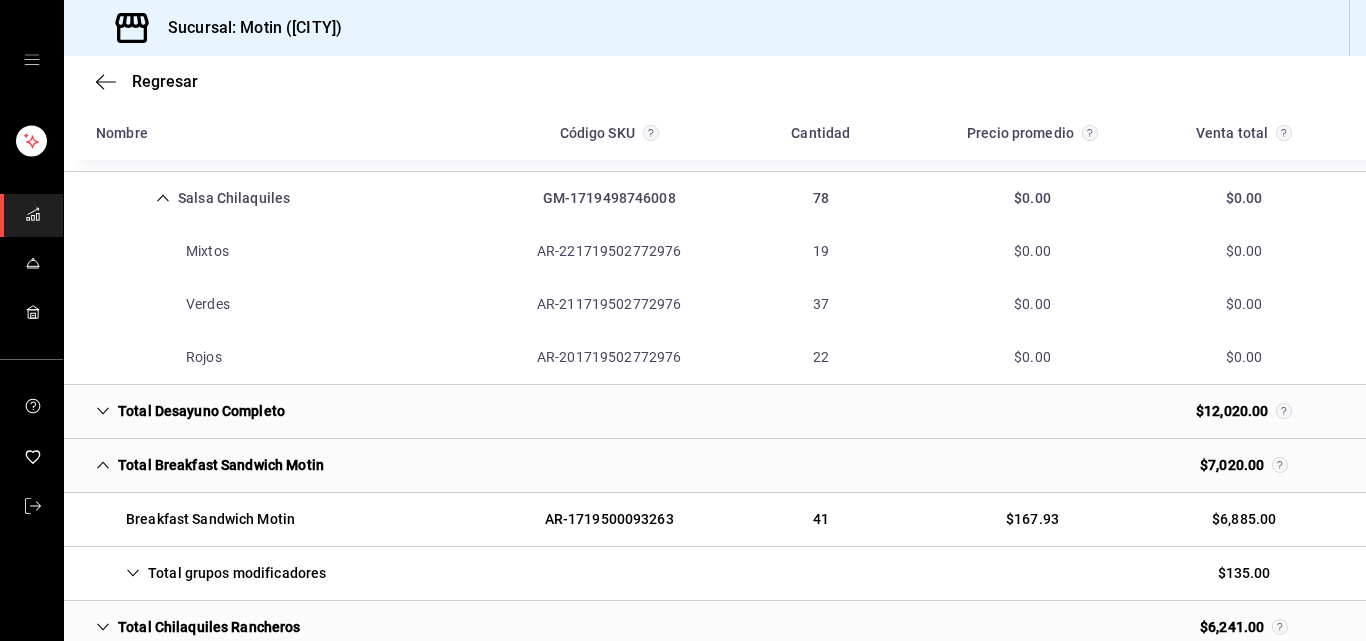 click 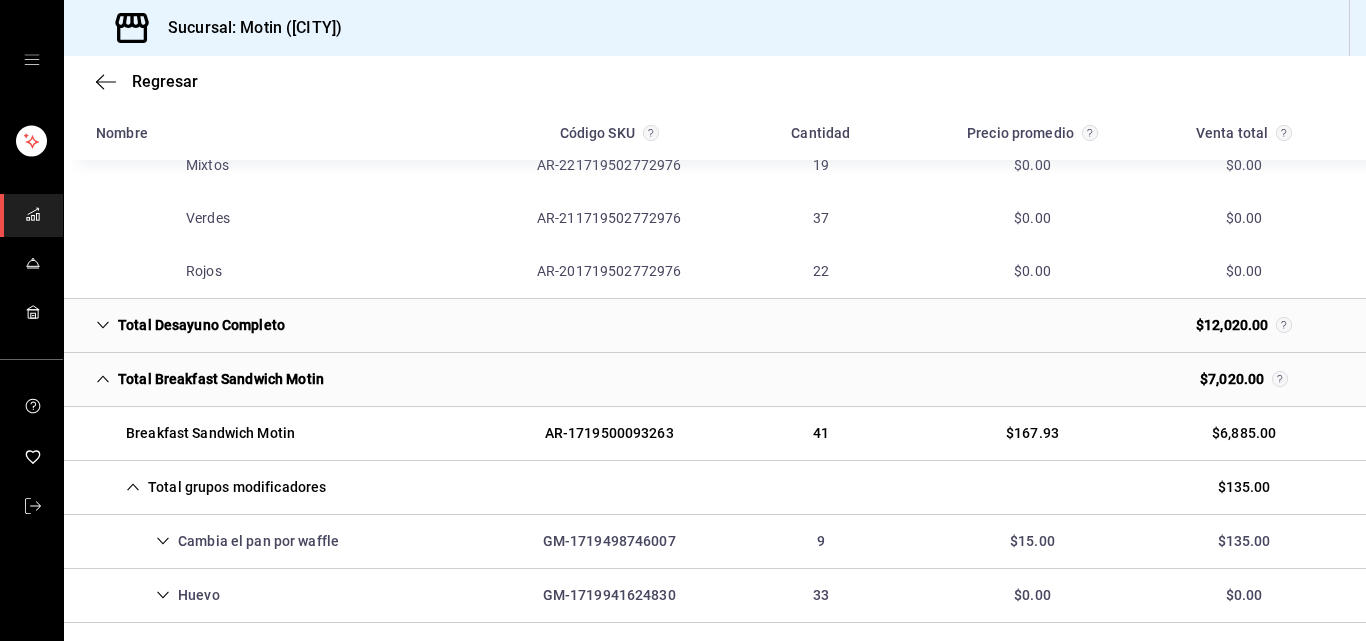 scroll, scrollTop: 720, scrollLeft: 0, axis: vertical 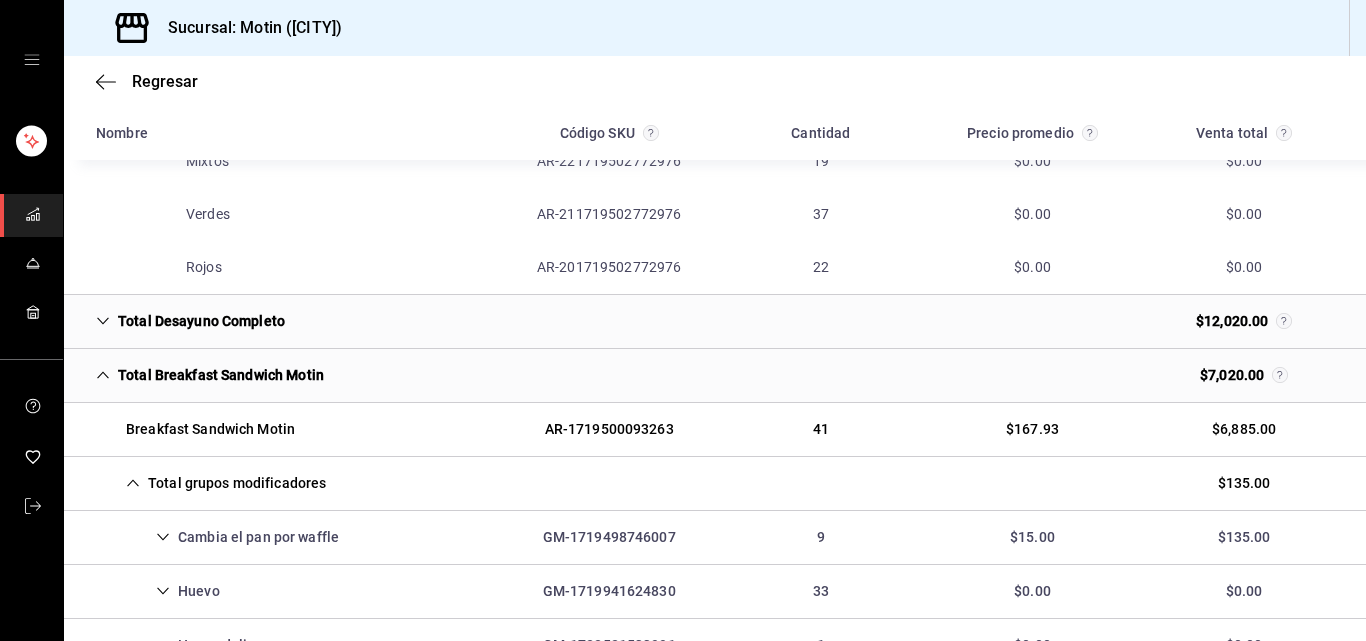 click 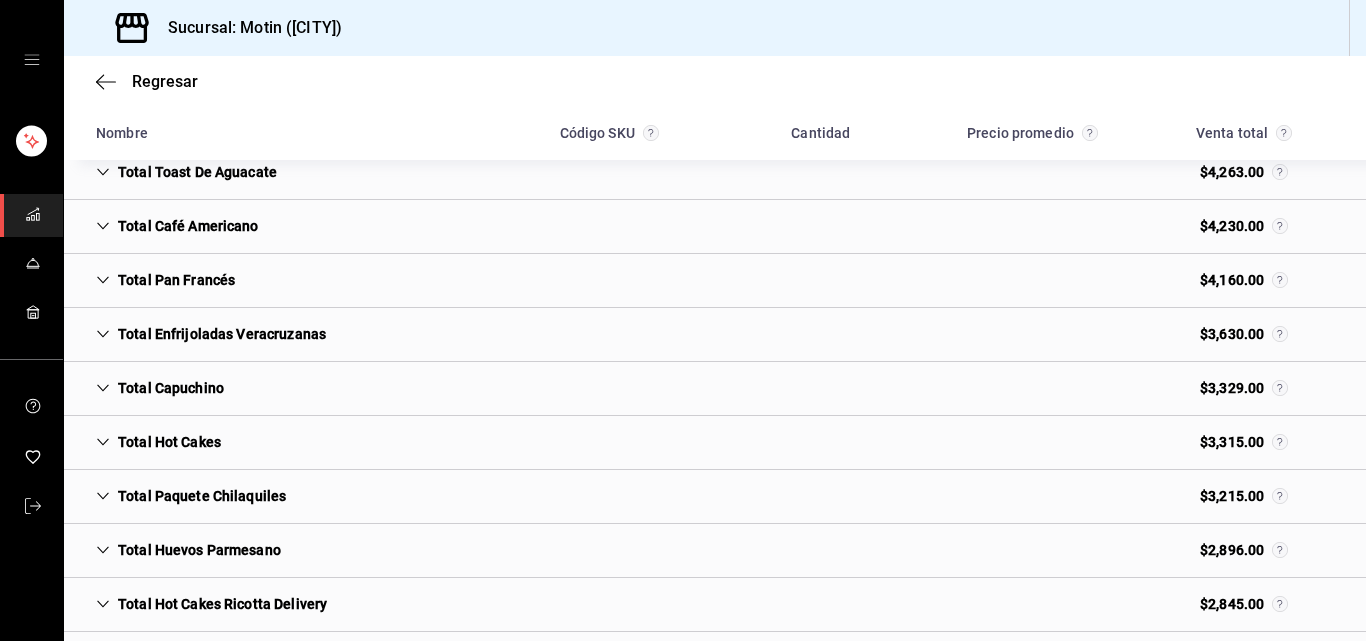 scroll, scrollTop: 1310, scrollLeft: 0, axis: vertical 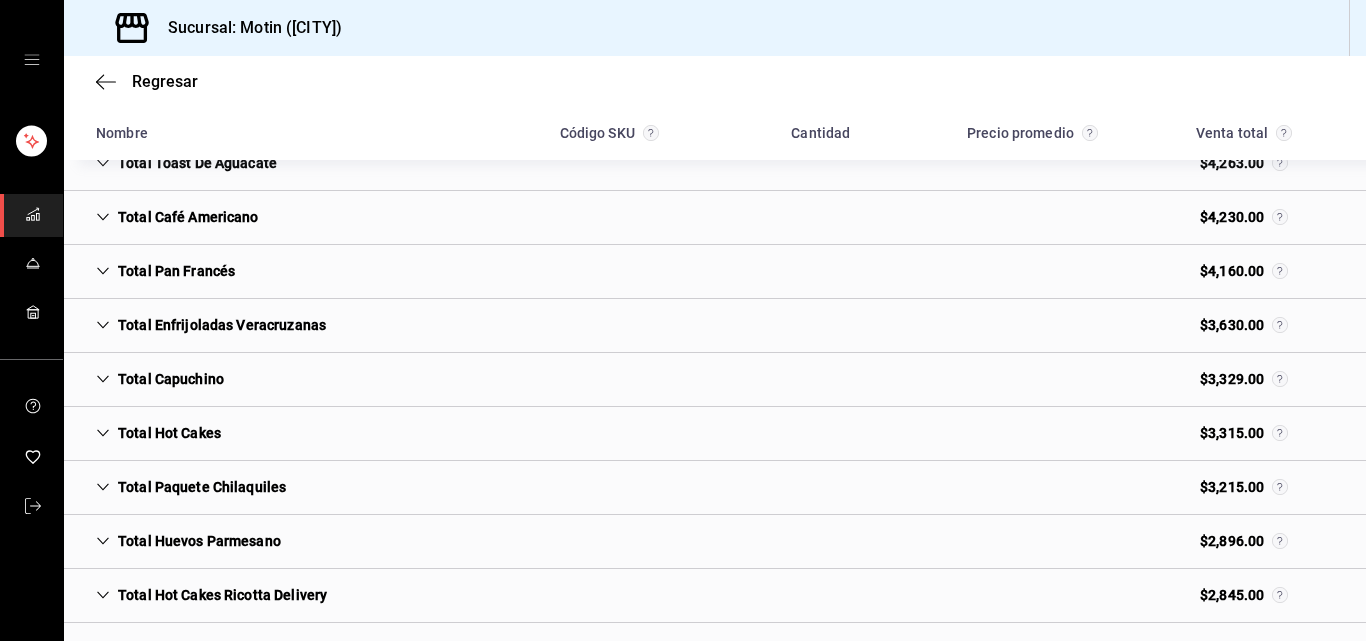 click 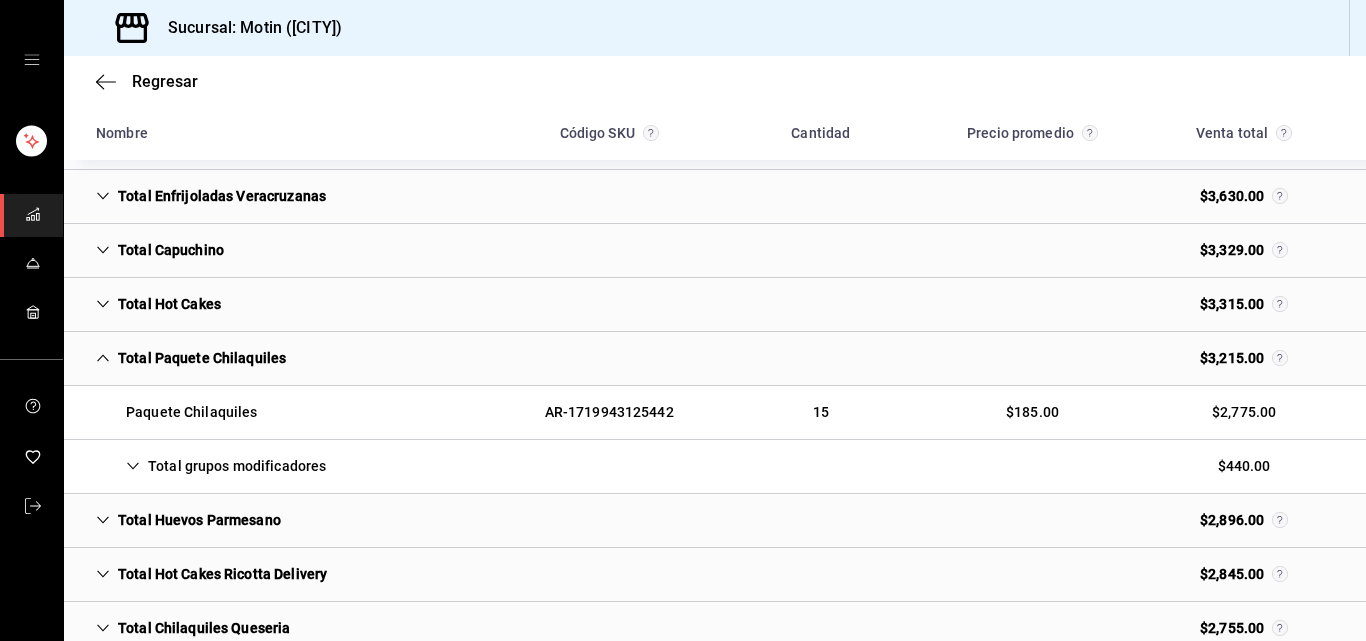 scroll, scrollTop: 1440, scrollLeft: 0, axis: vertical 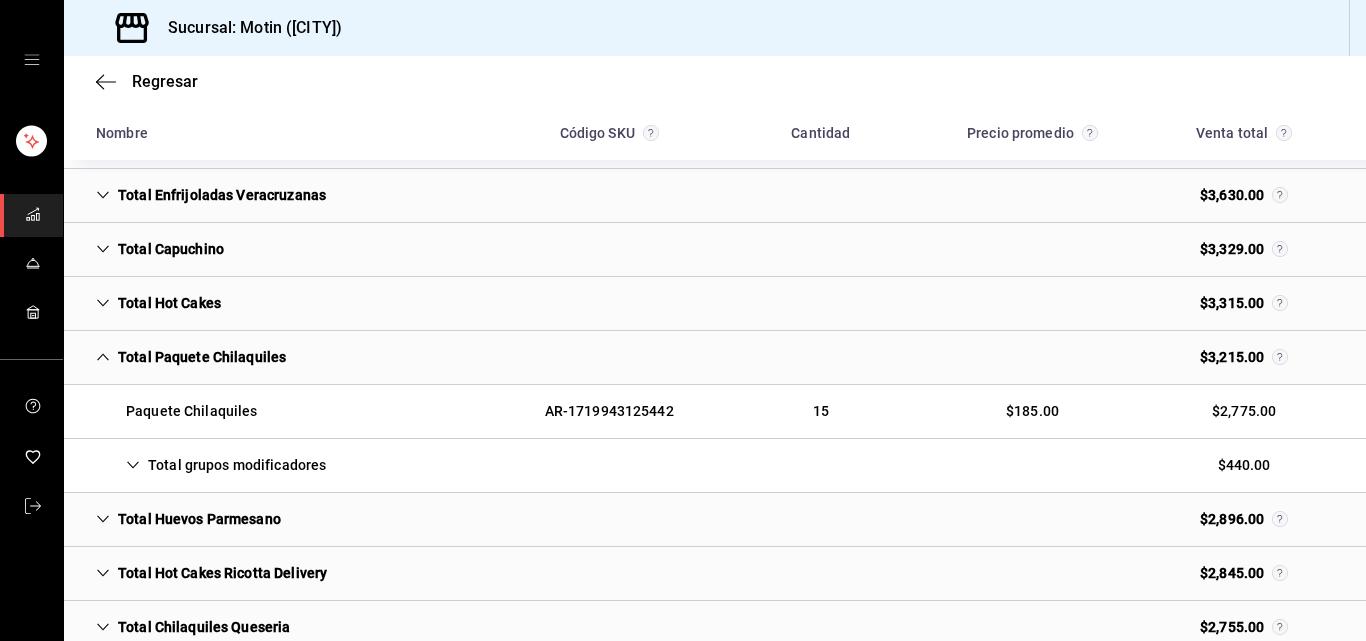 click 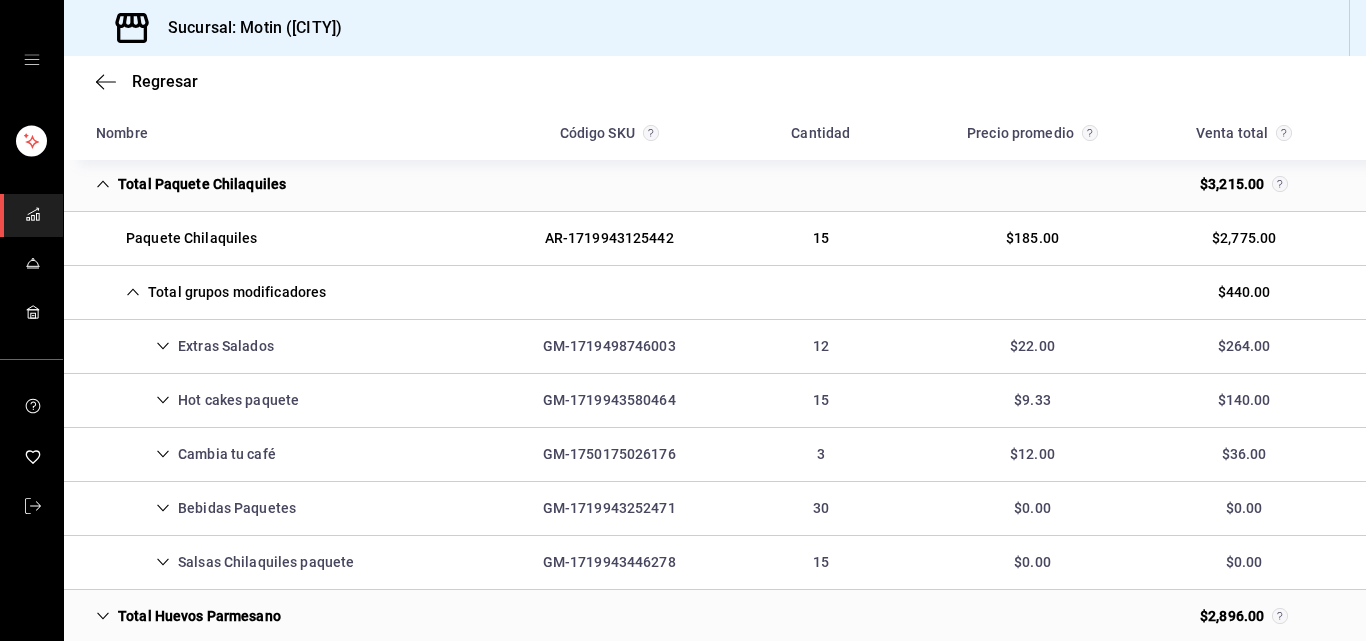 scroll, scrollTop: 1650, scrollLeft: 0, axis: vertical 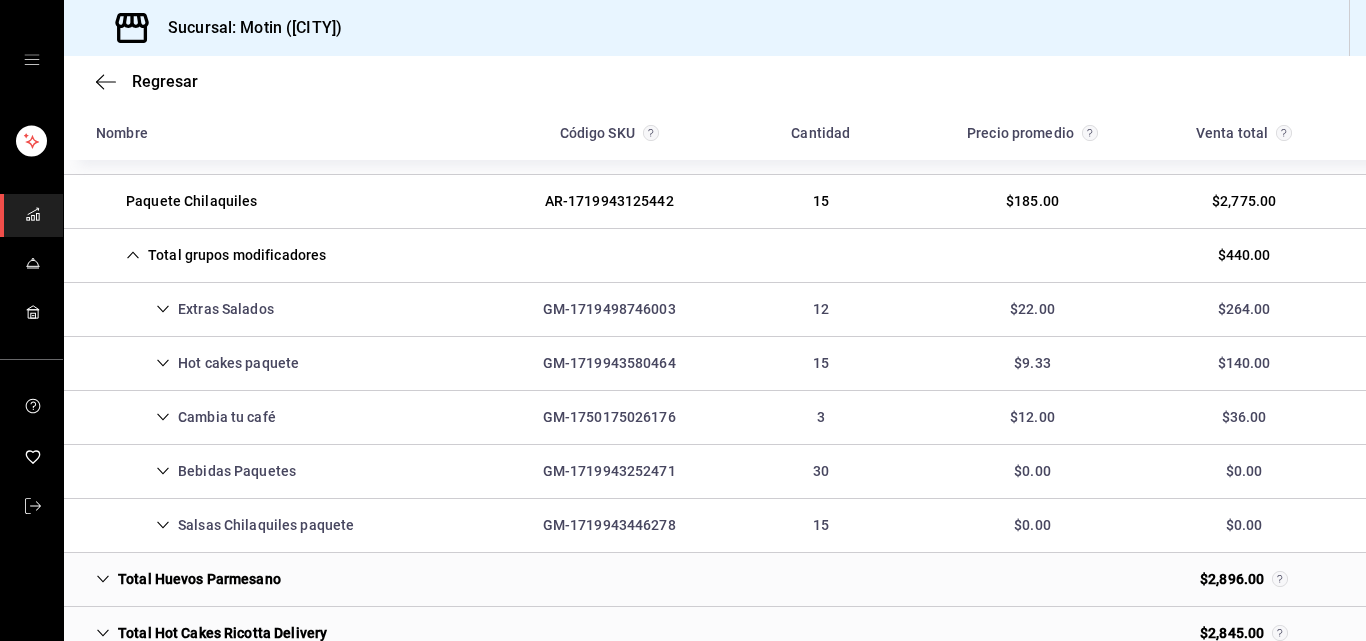 click 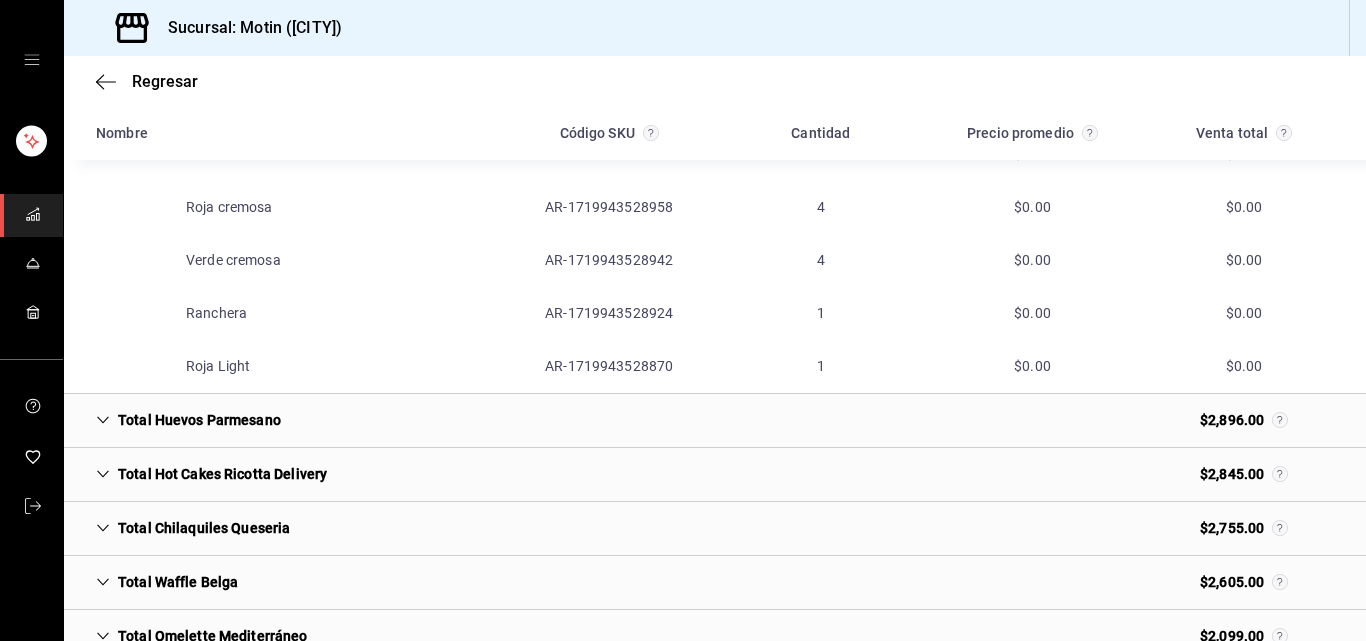 scroll, scrollTop: 2140, scrollLeft: 0, axis: vertical 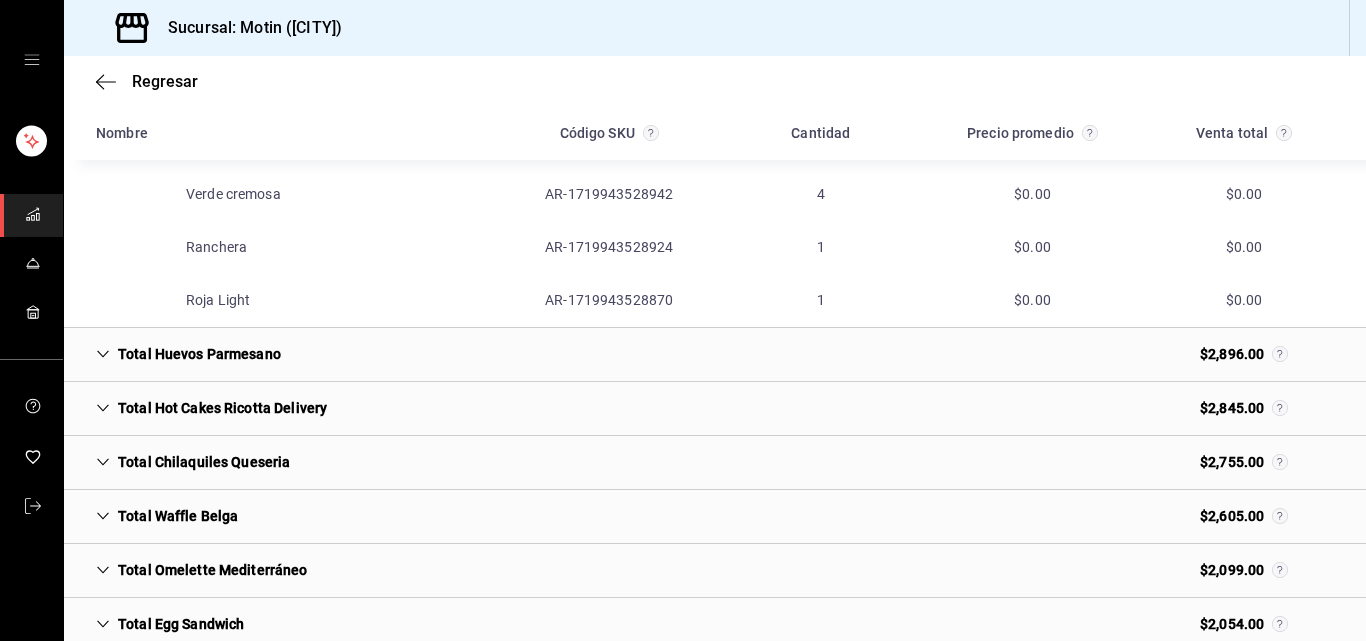 click 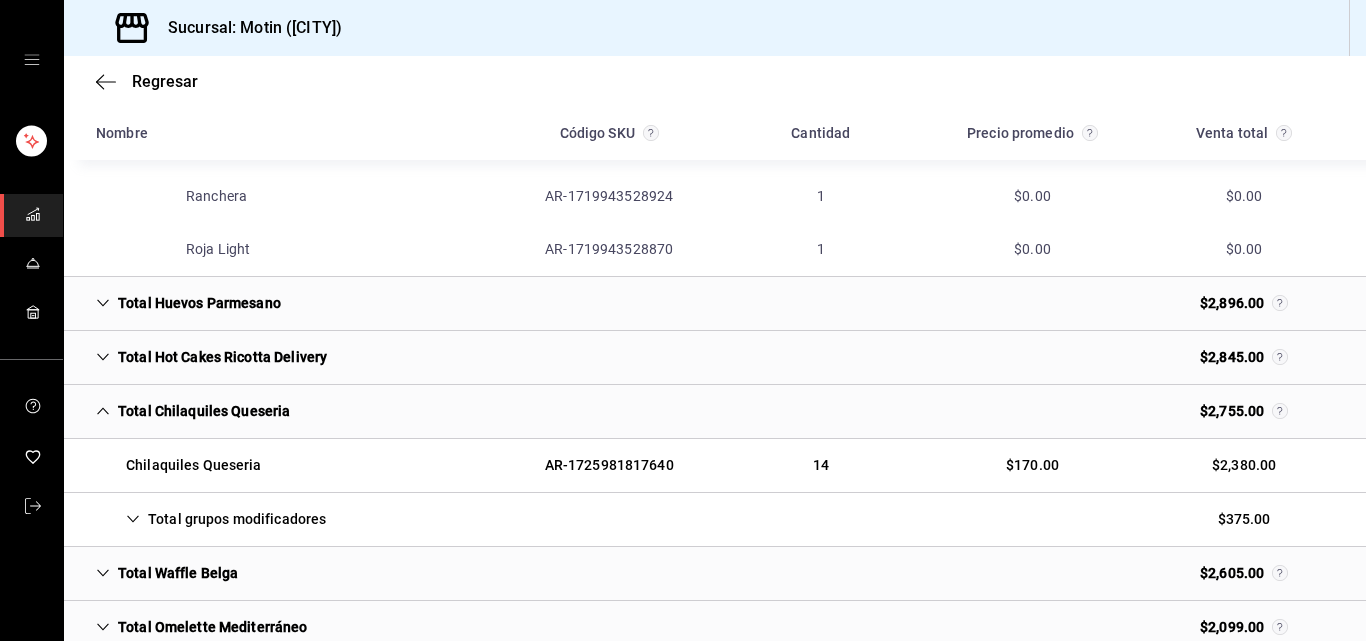 scroll, scrollTop: 2197, scrollLeft: 0, axis: vertical 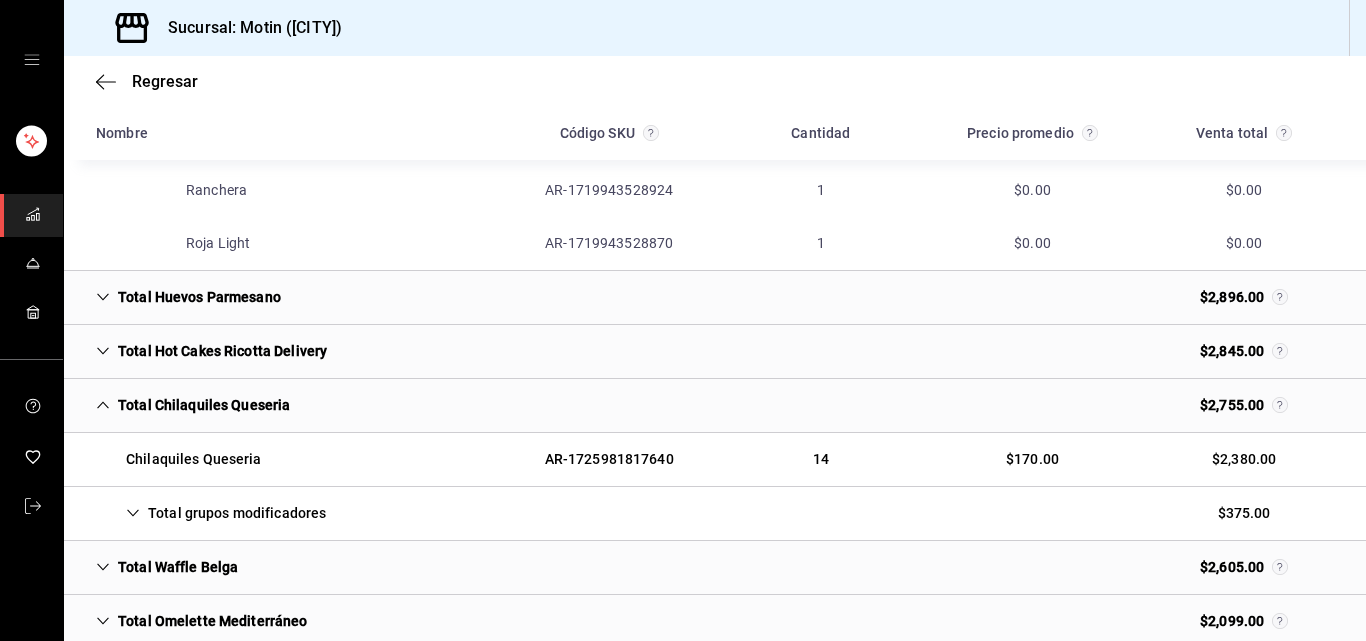 click 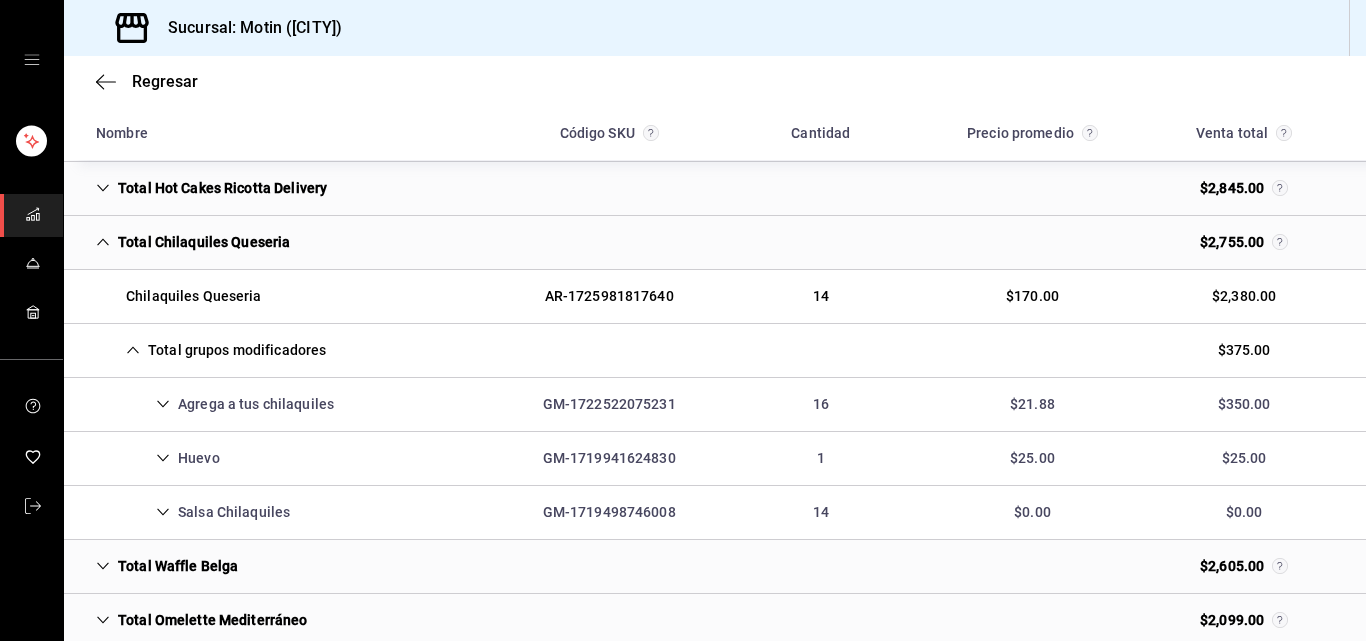 scroll, scrollTop: 2393, scrollLeft: 0, axis: vertical 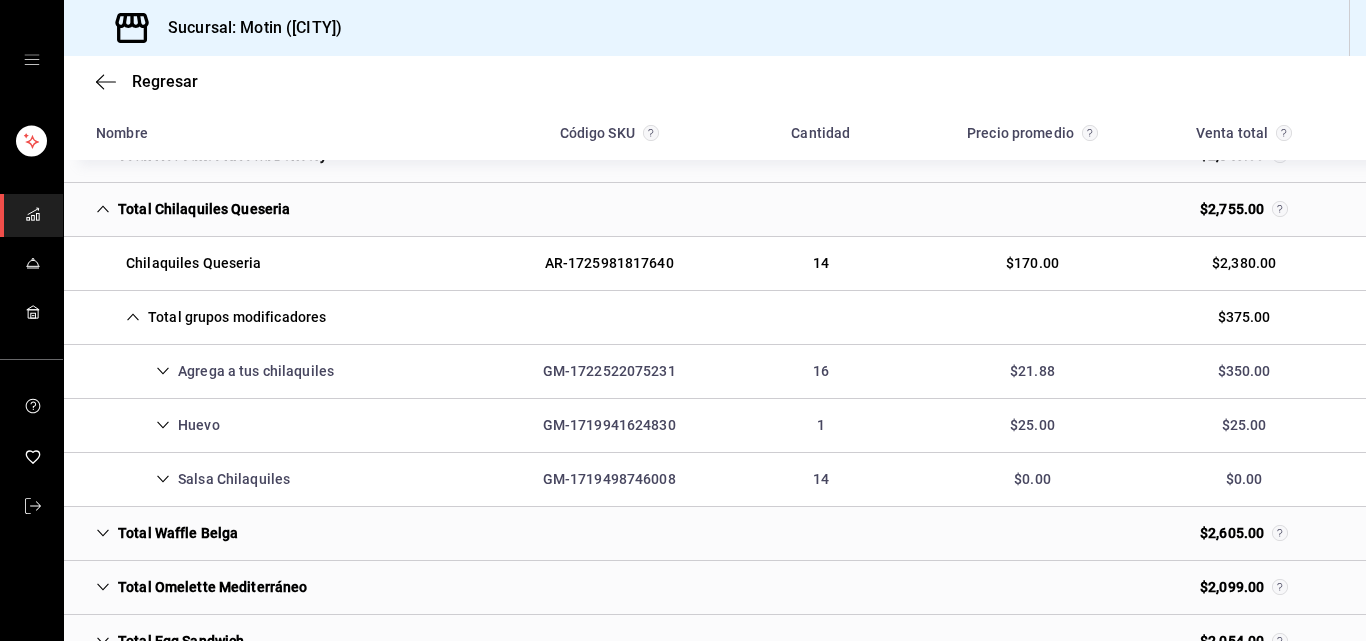 click 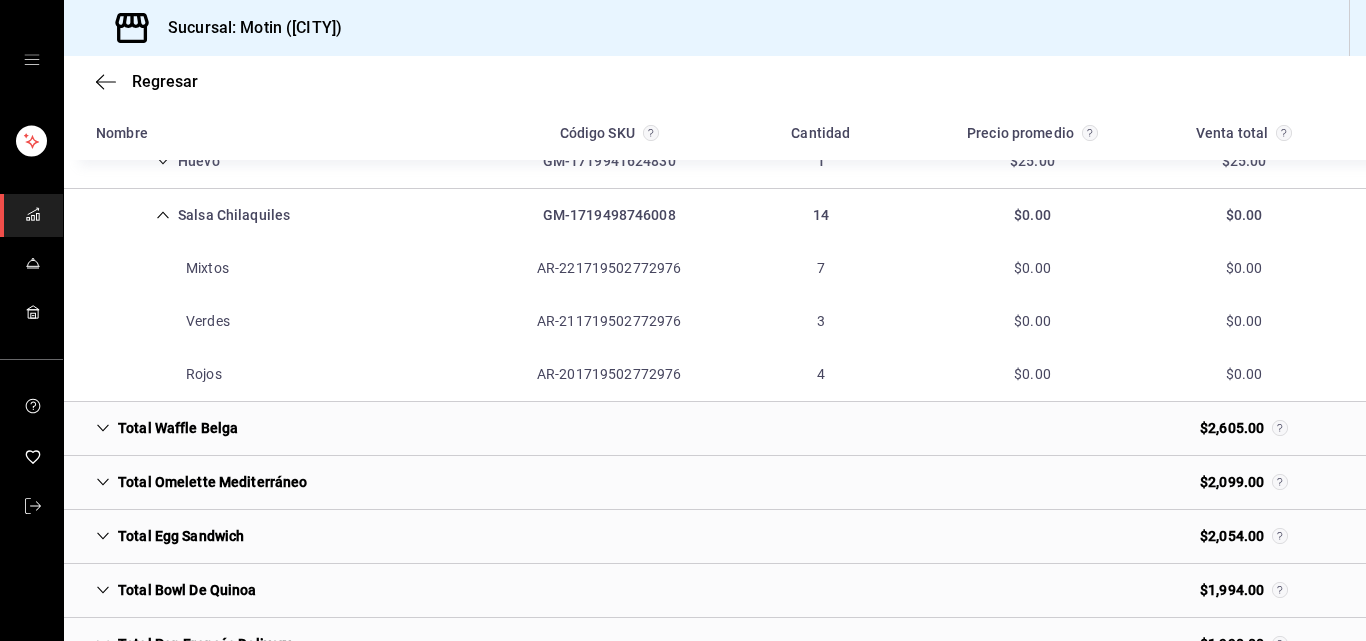 scroll, scrollTop: 2780, scrollLeft: 0, axis: vertical 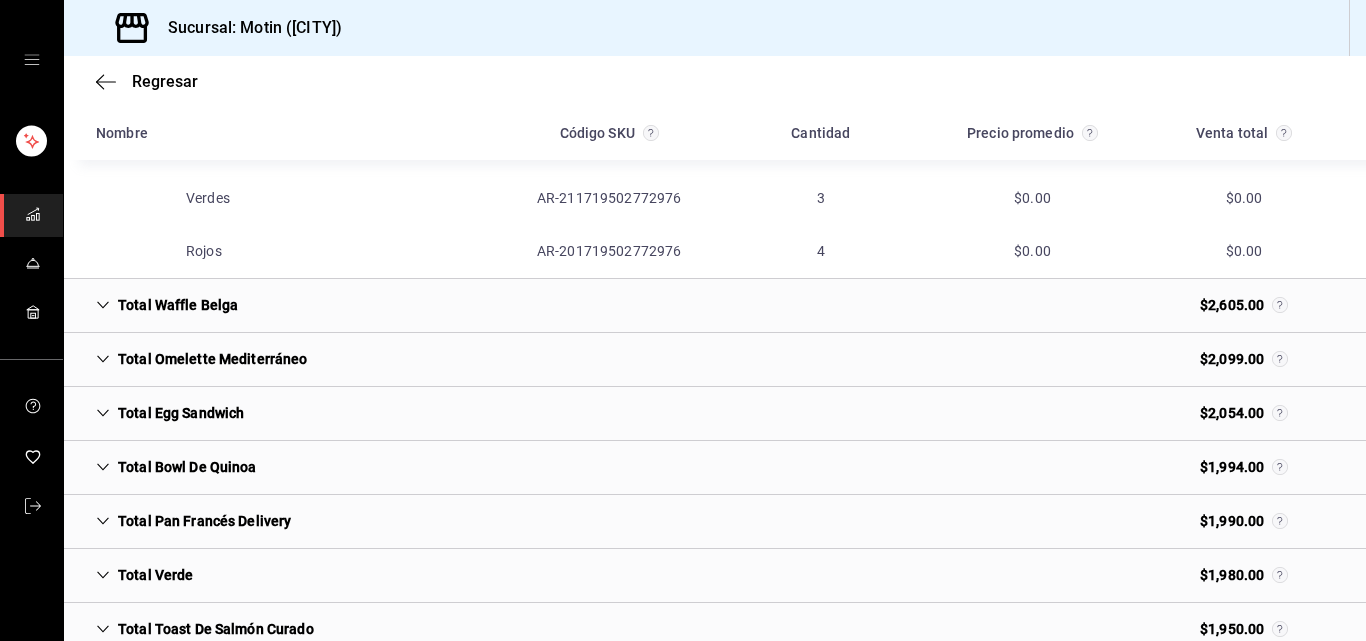 click 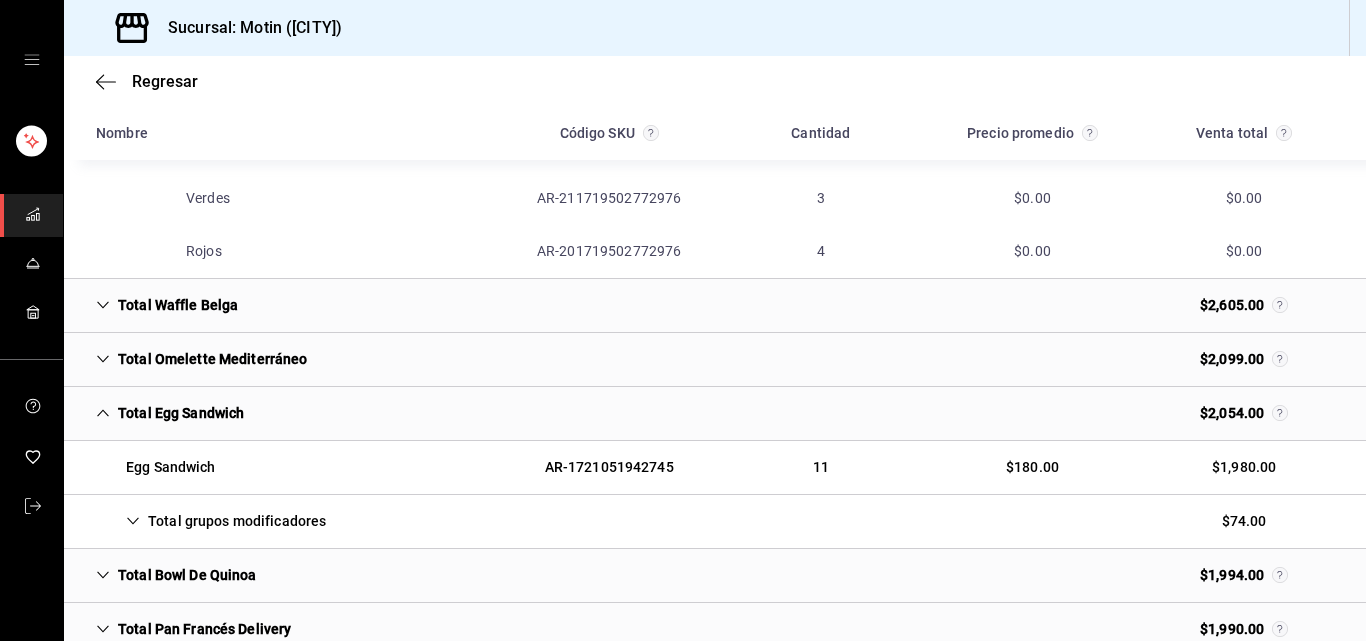 click 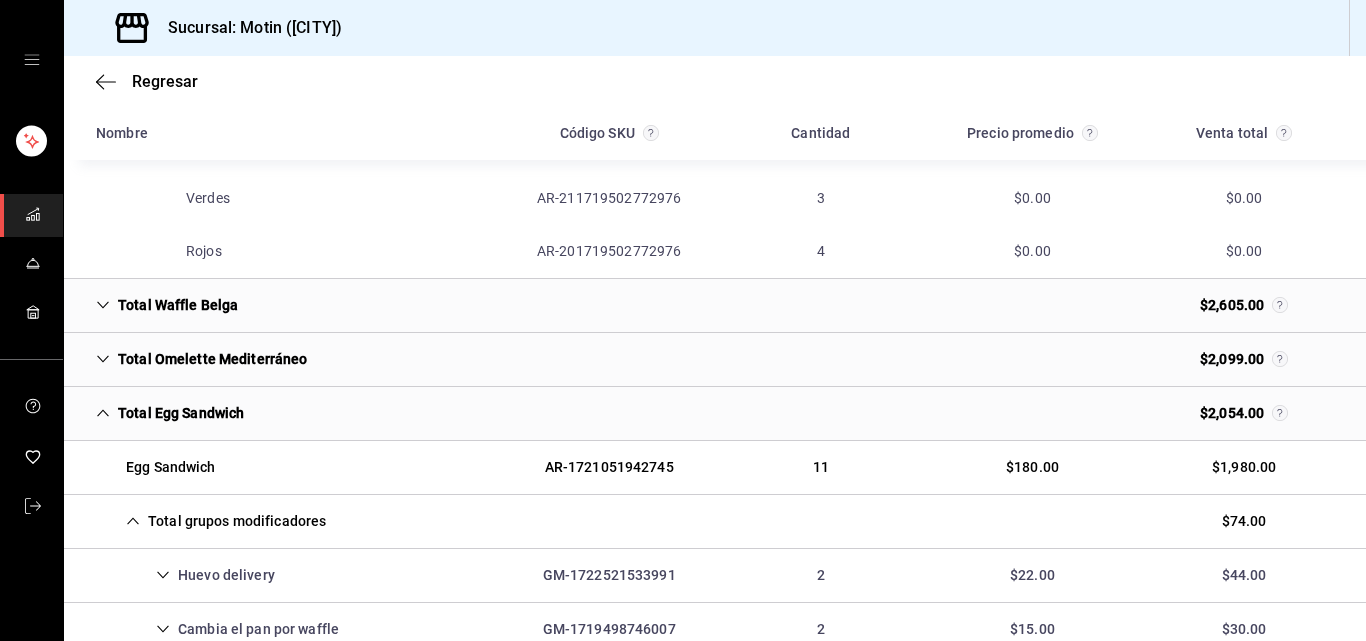 scroll, scrollTop: 2813, scrollLeft: 0, axis: vertical 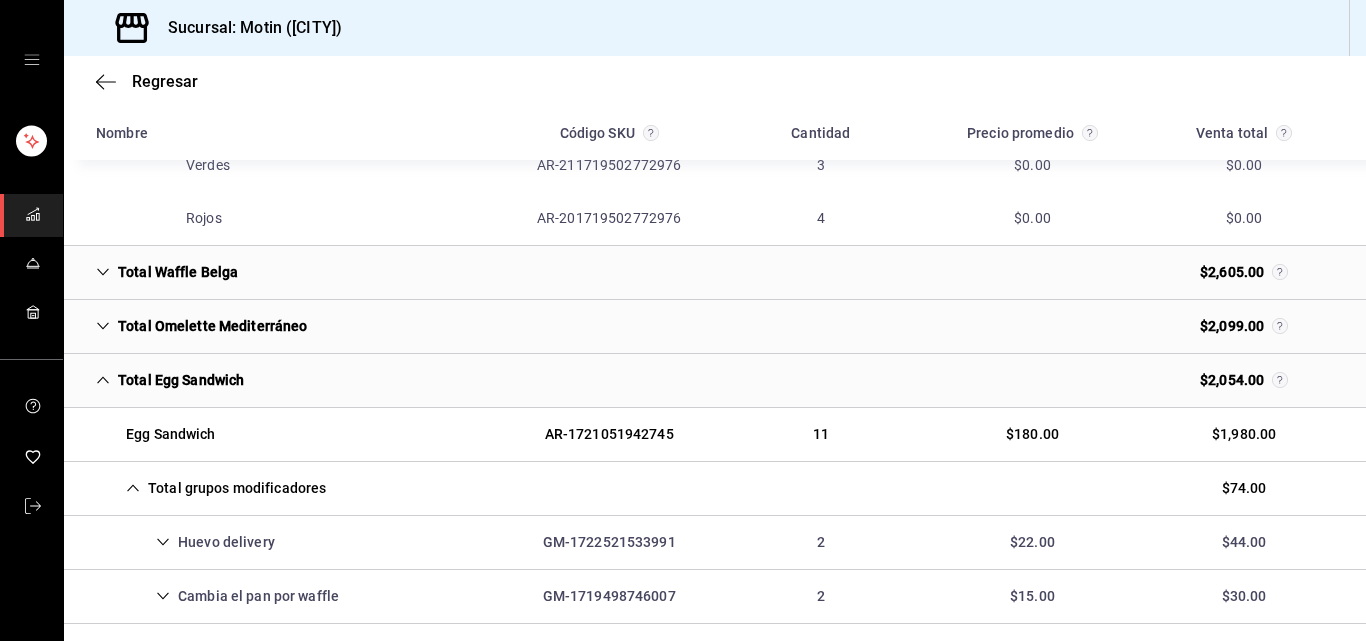 click 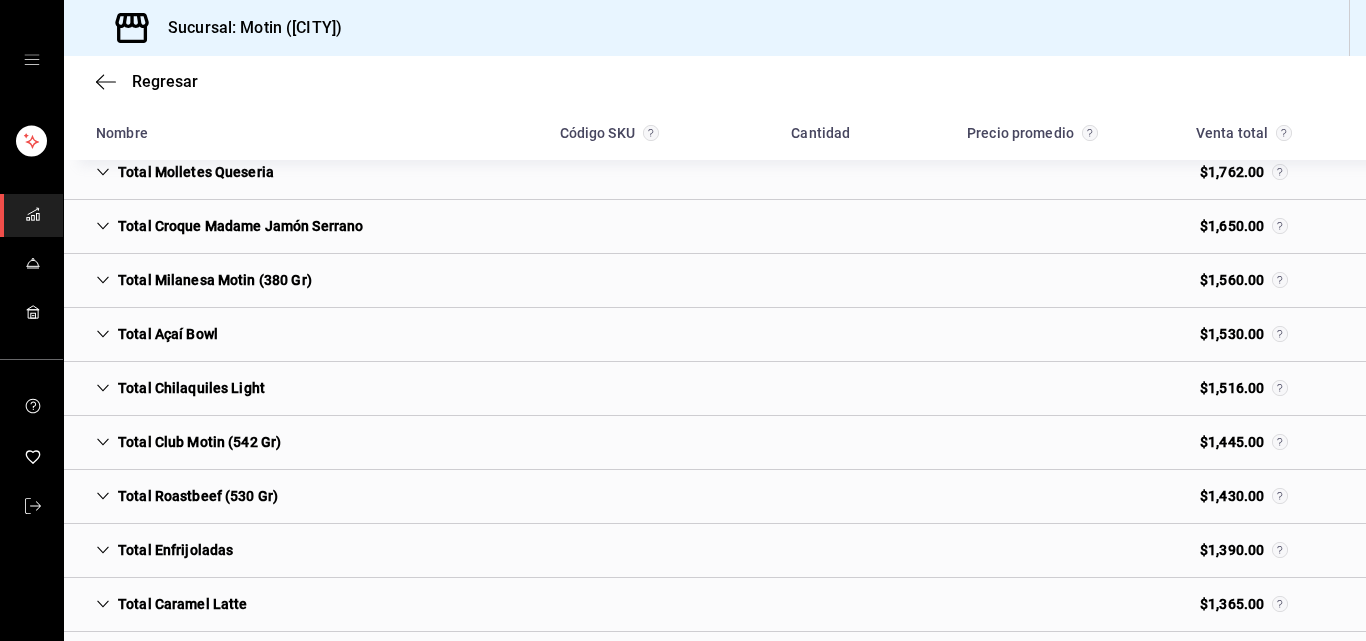 scroll, scrollTop: 3447, scrollLeft: 0, axis: vertical 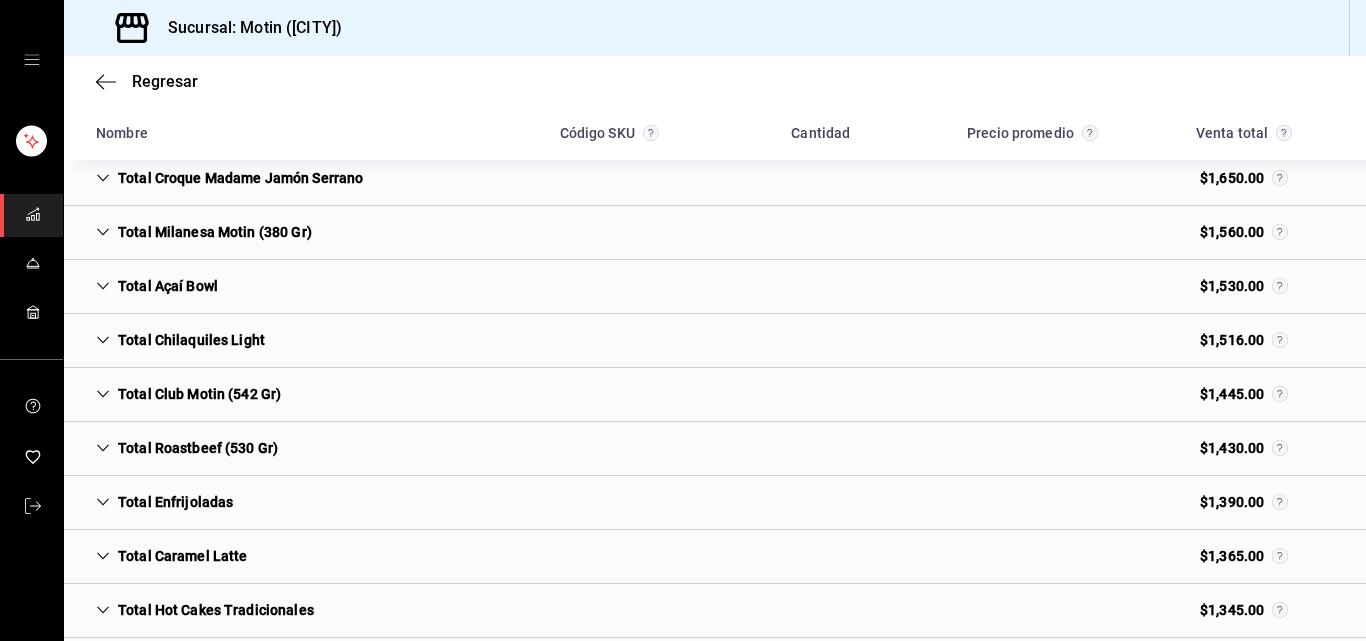 click 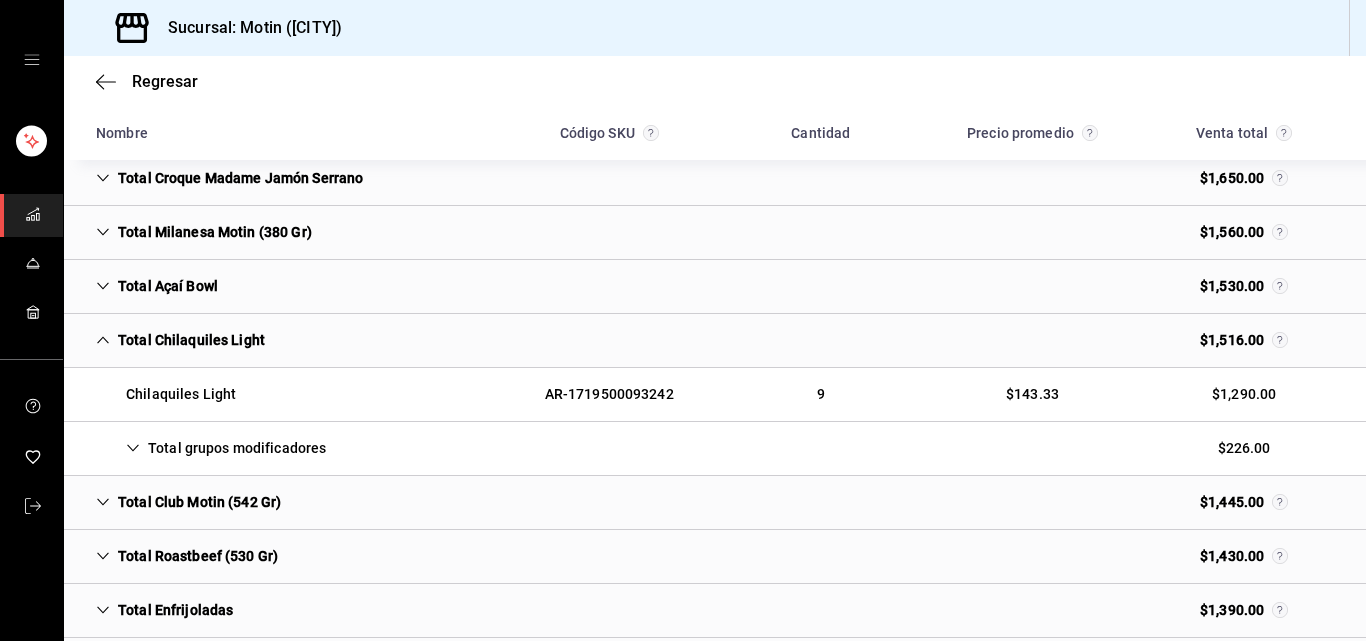 scroll, scrollTop: 3507, scrollLeft: 0, axis: vertical 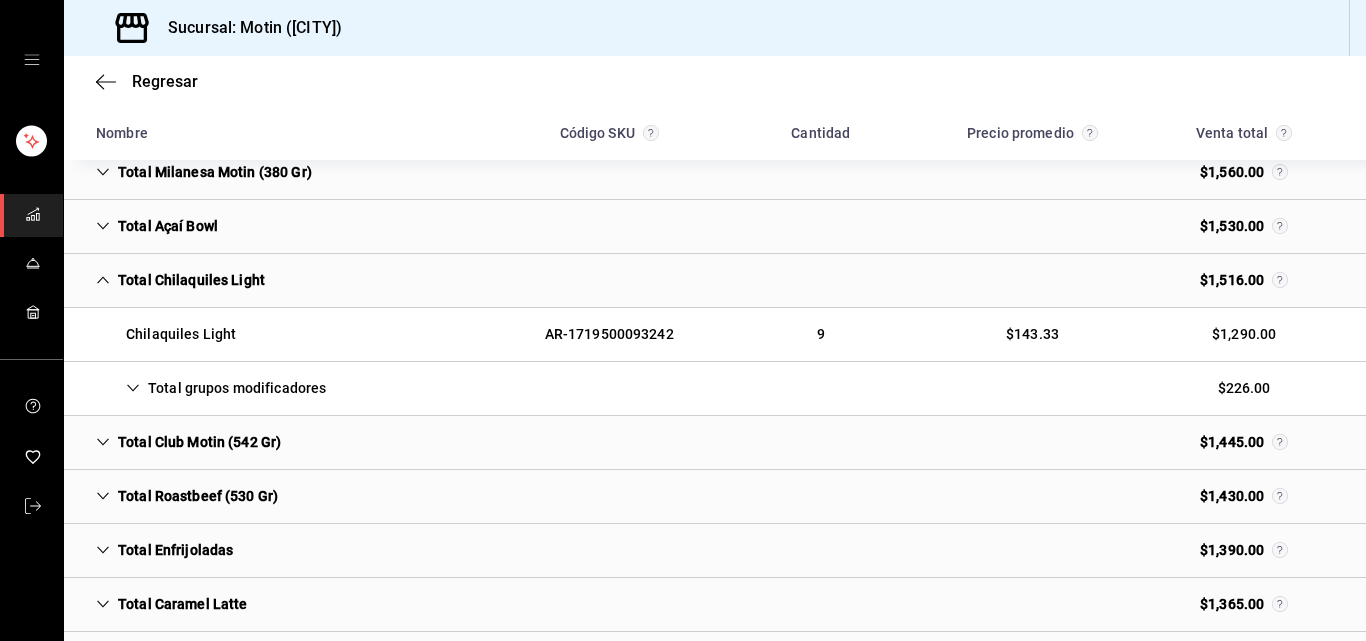 click 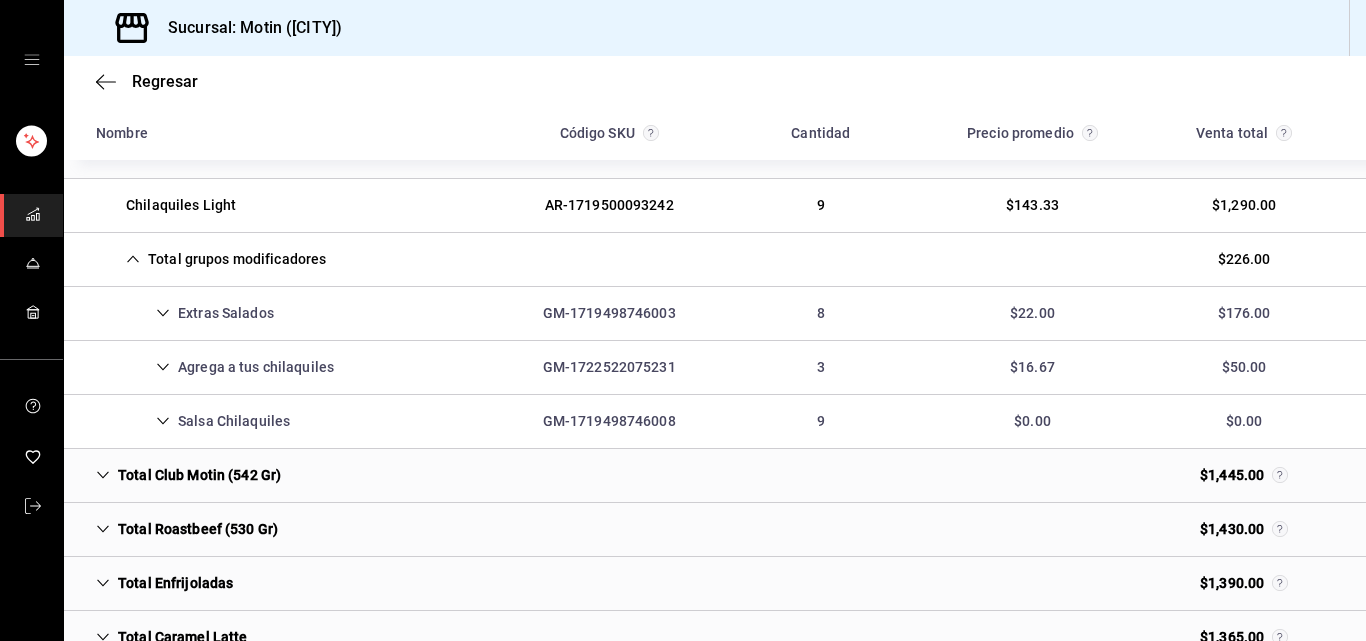 scroll, scrollTop: 3640, scrollLeft: 0, axis: vertical 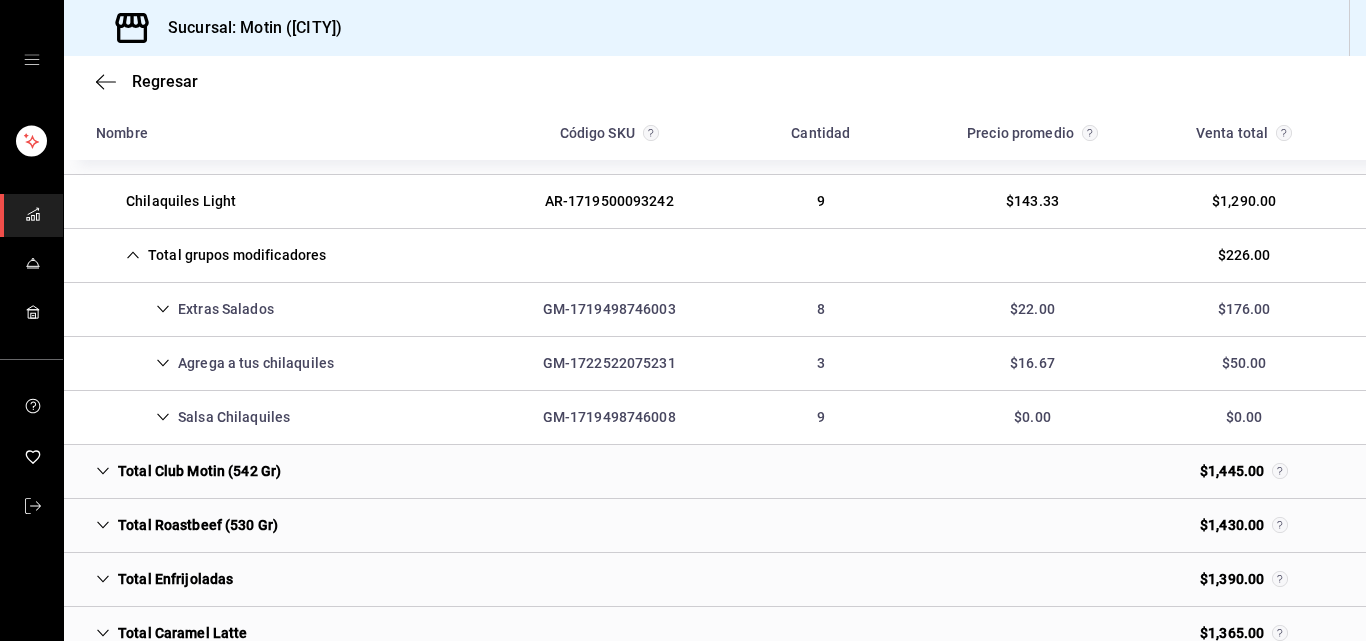 click 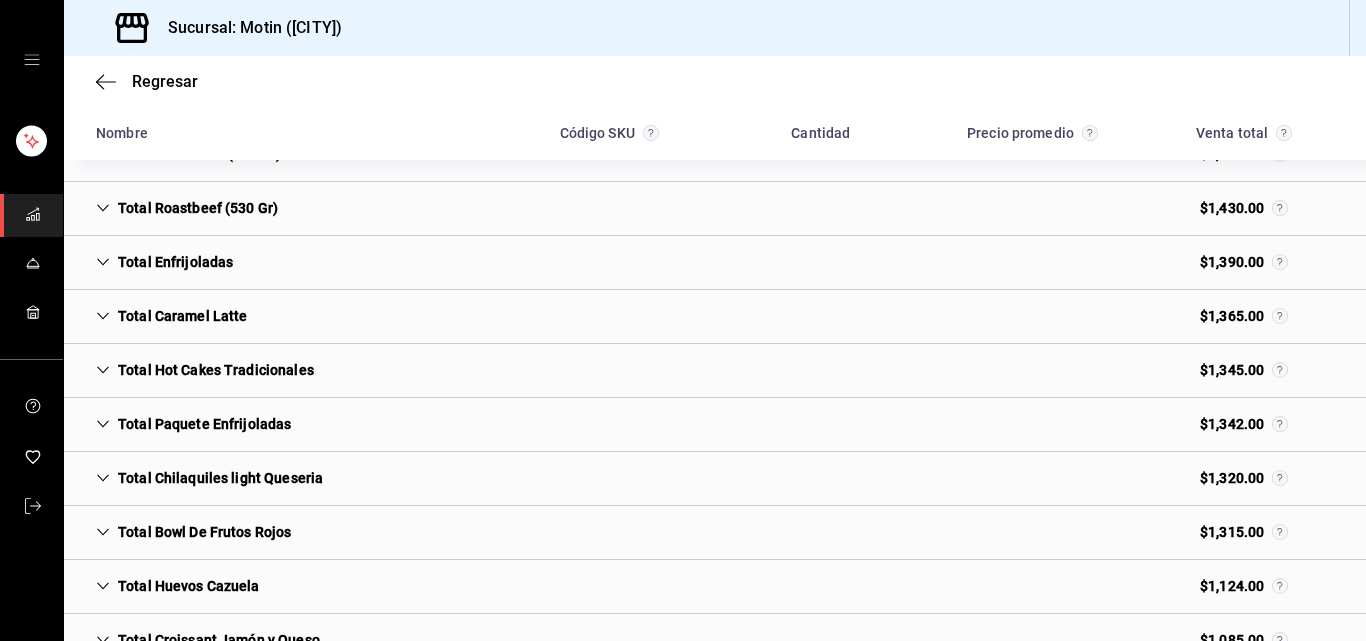 scroll, scrollTop: 4123, scrollLeft: 0, axis: vertical 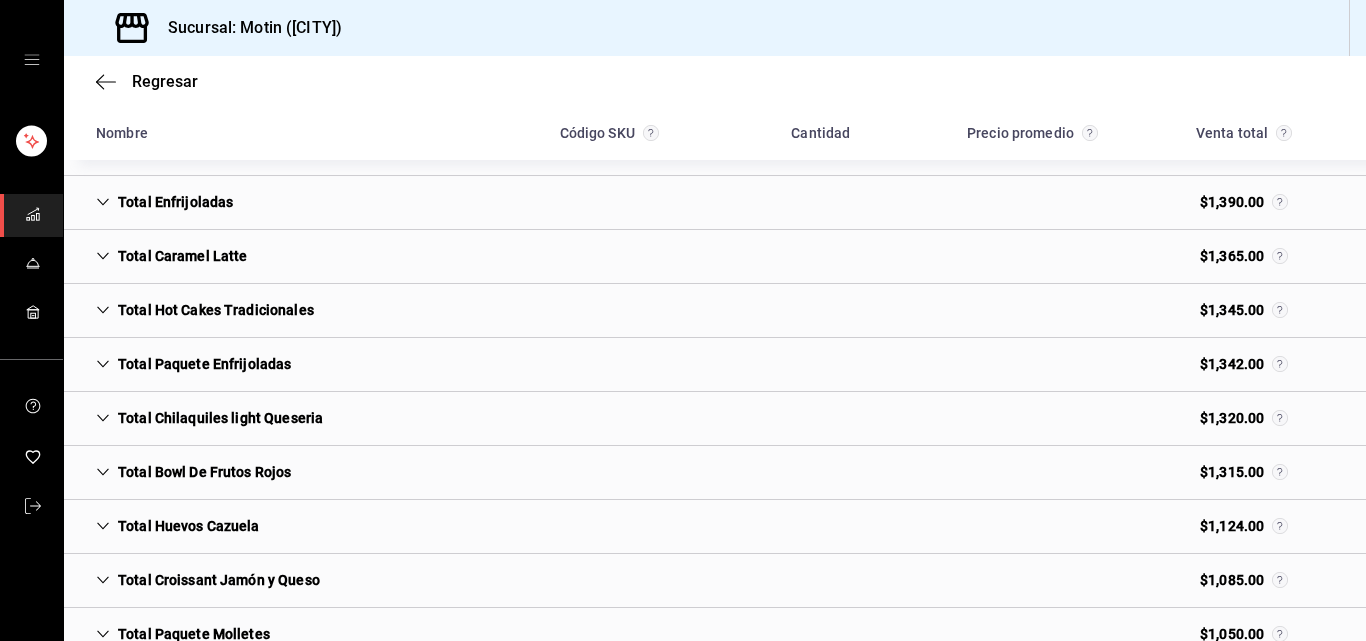 click 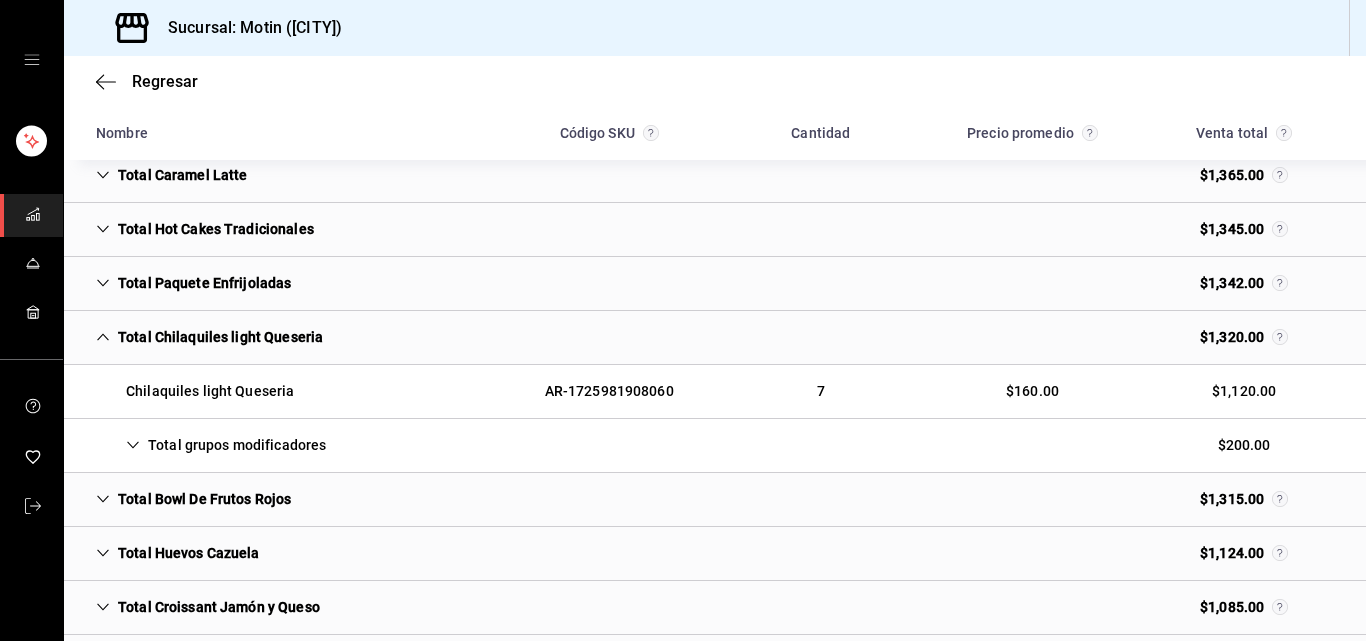 scroll, scrollTop: 4210, scrollLeft: 0, axis: vertical 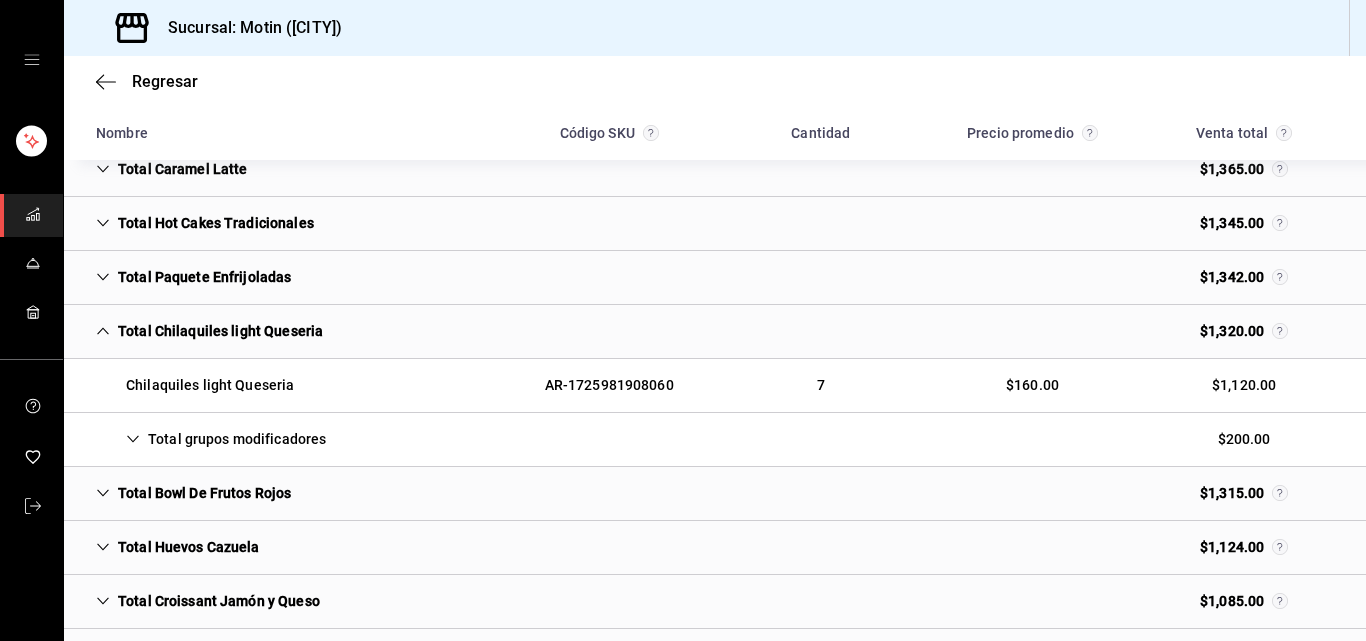 click on "Total grupos modificadores" at bounding box center (211, 439) 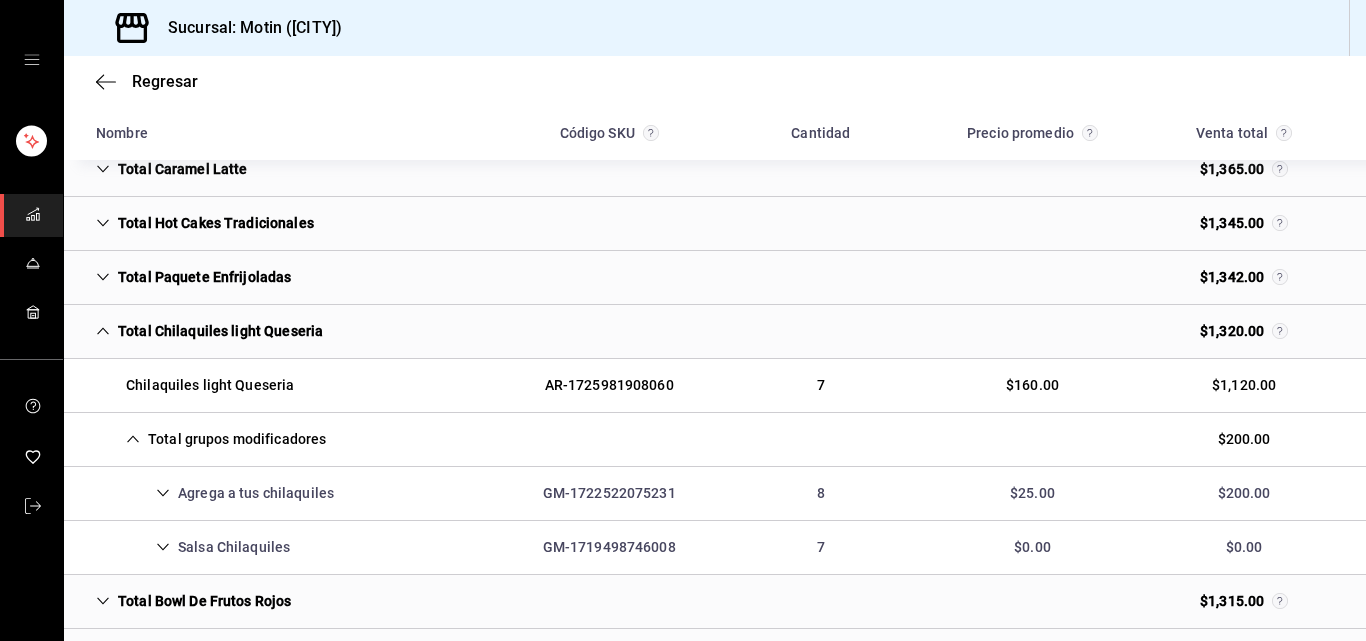scroll, scrollTop: 4263, scrollLeft: 0, axis: vertical 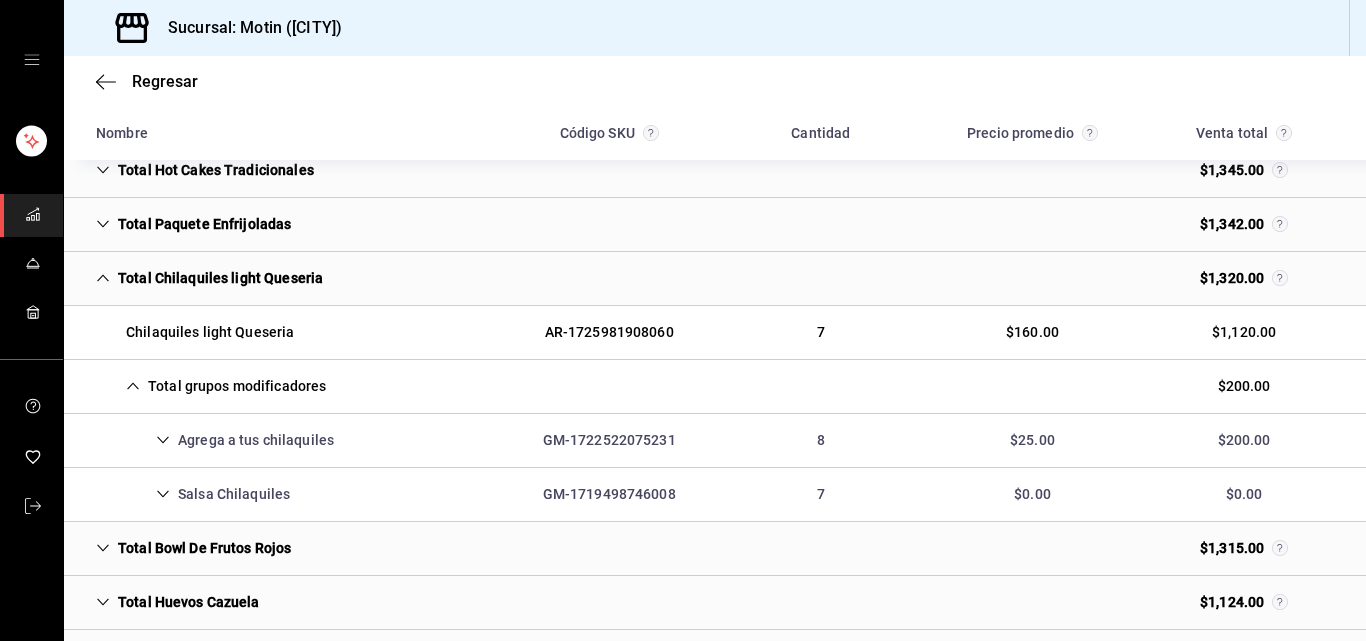 click 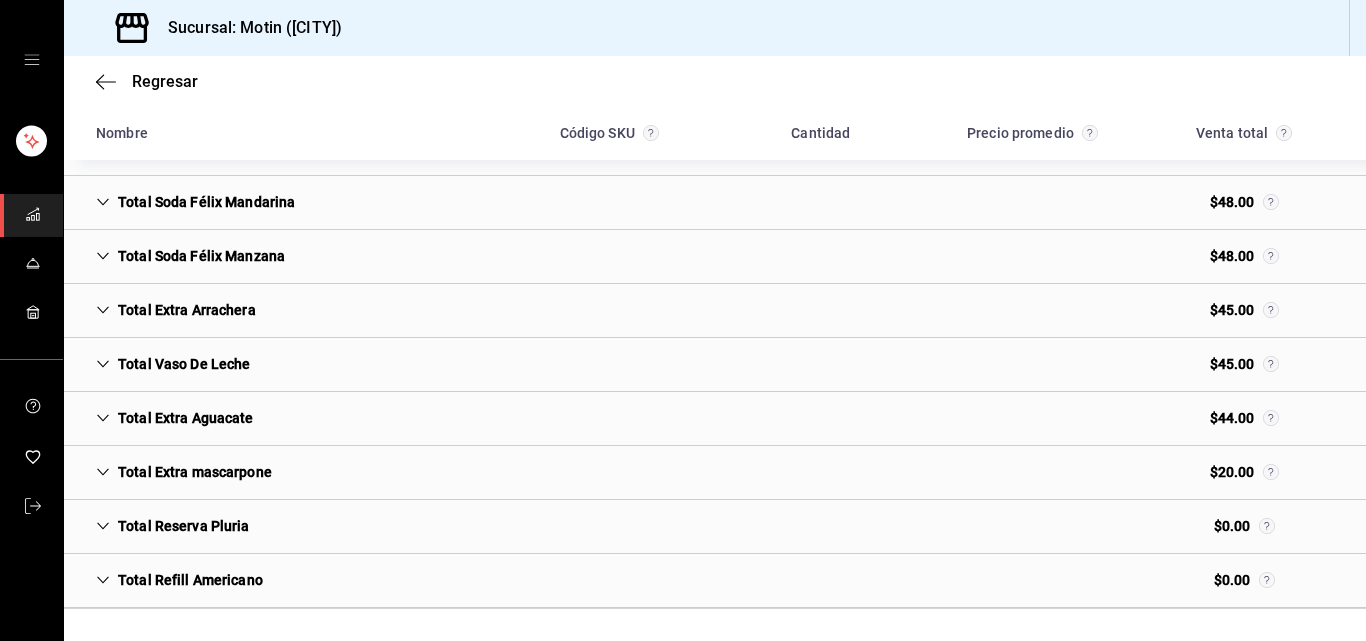 scroll, scrollTop: 11583, scrollLeft: 0, axis: vertical 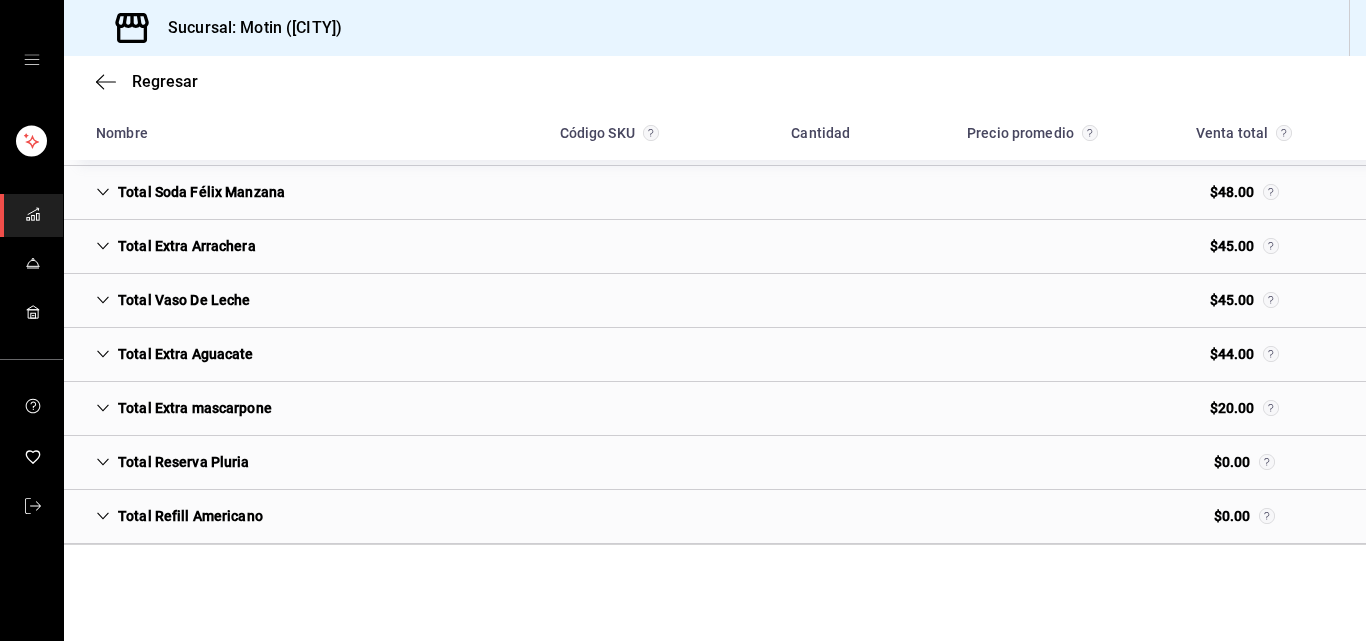 click 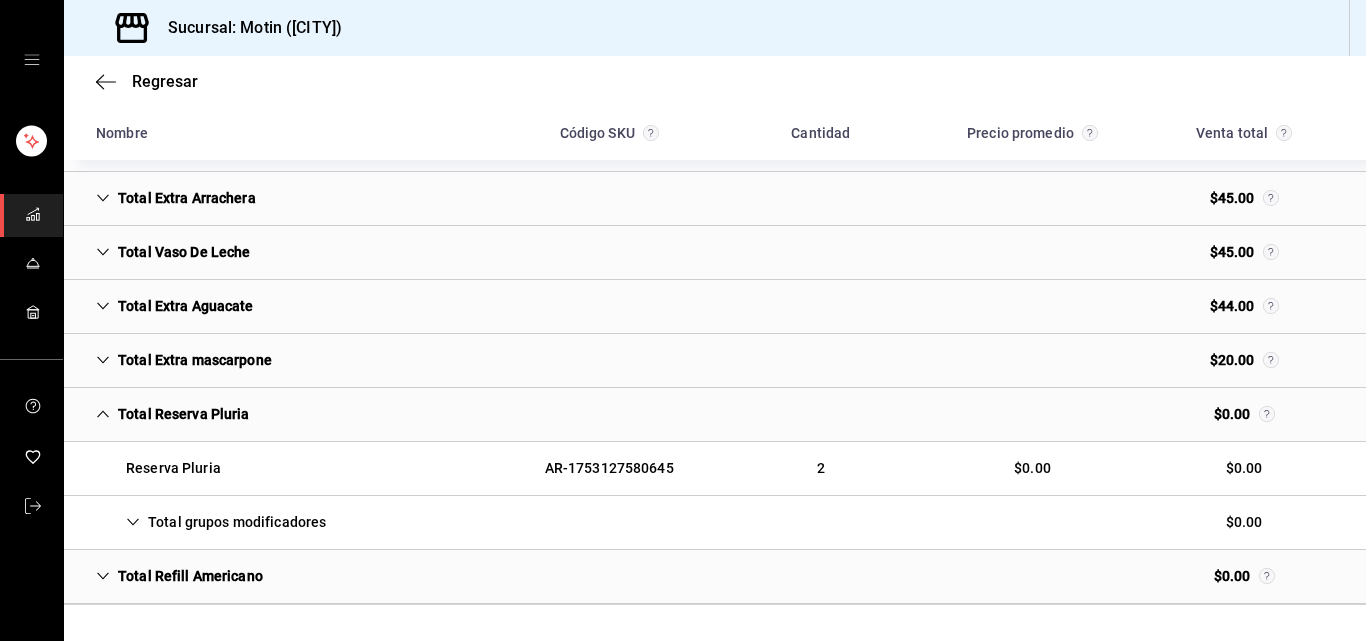scroll, scrollTop: 11633, scrollLeft: 0, axis: vertical 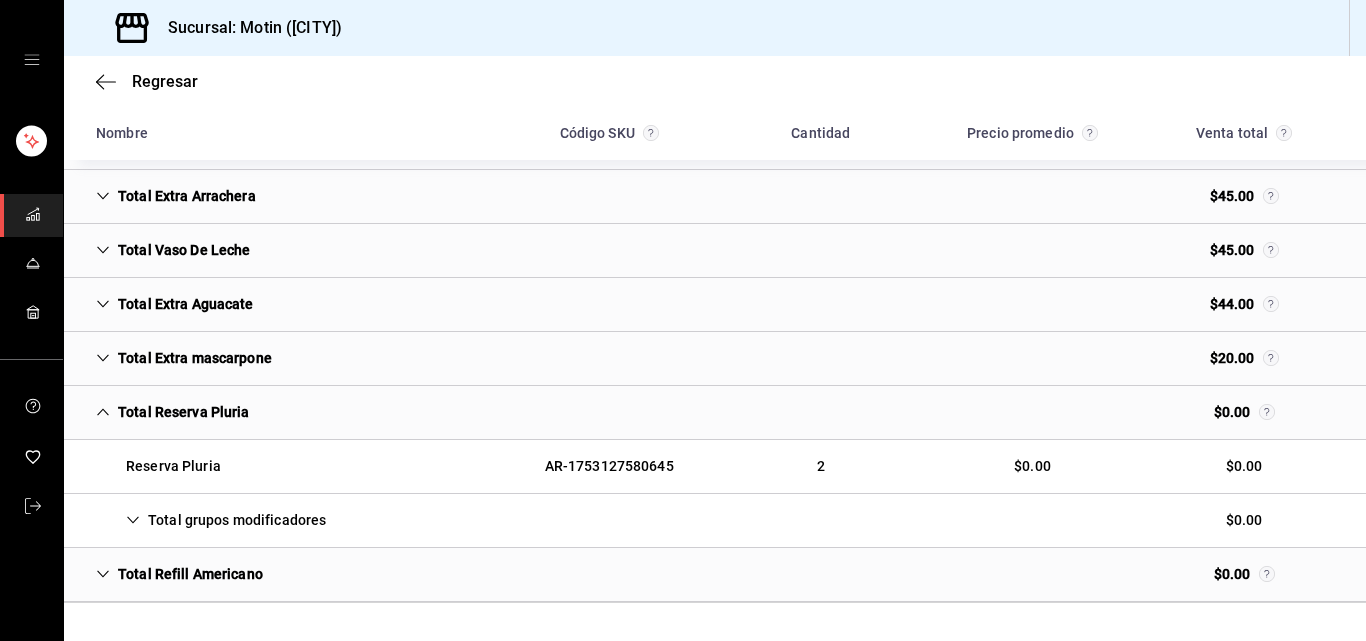 click 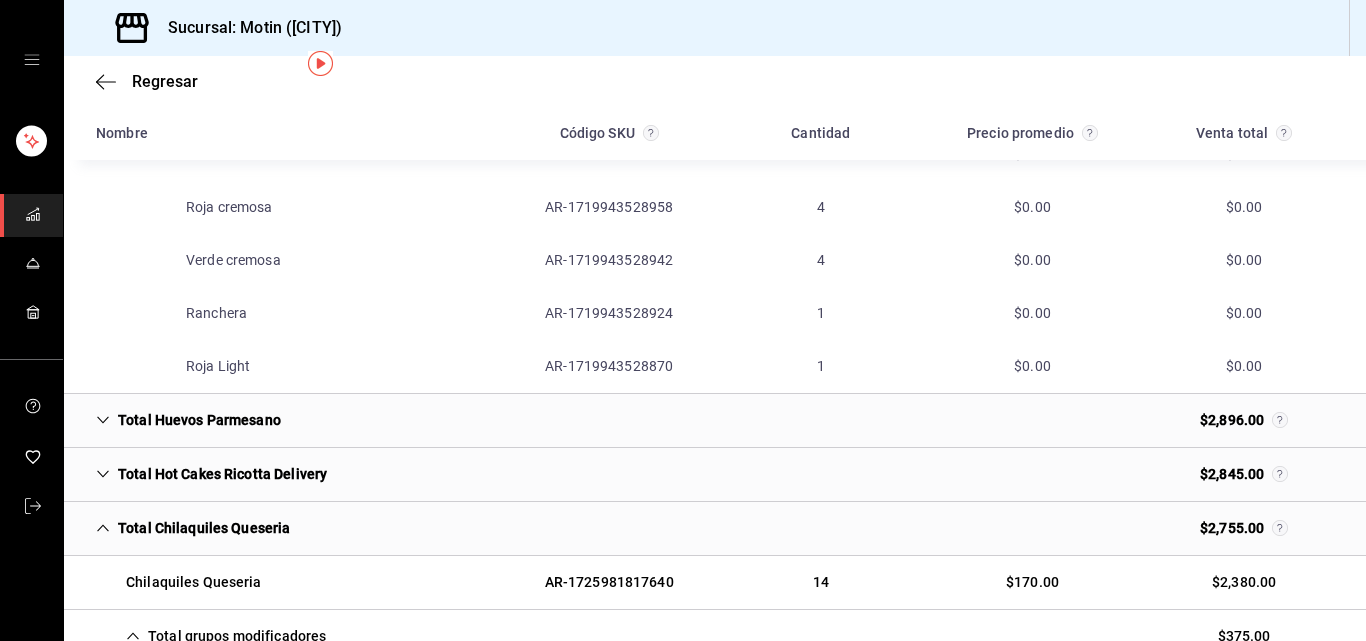 scroll, scrollTop: 0, scrollLeft: 0, axis: both 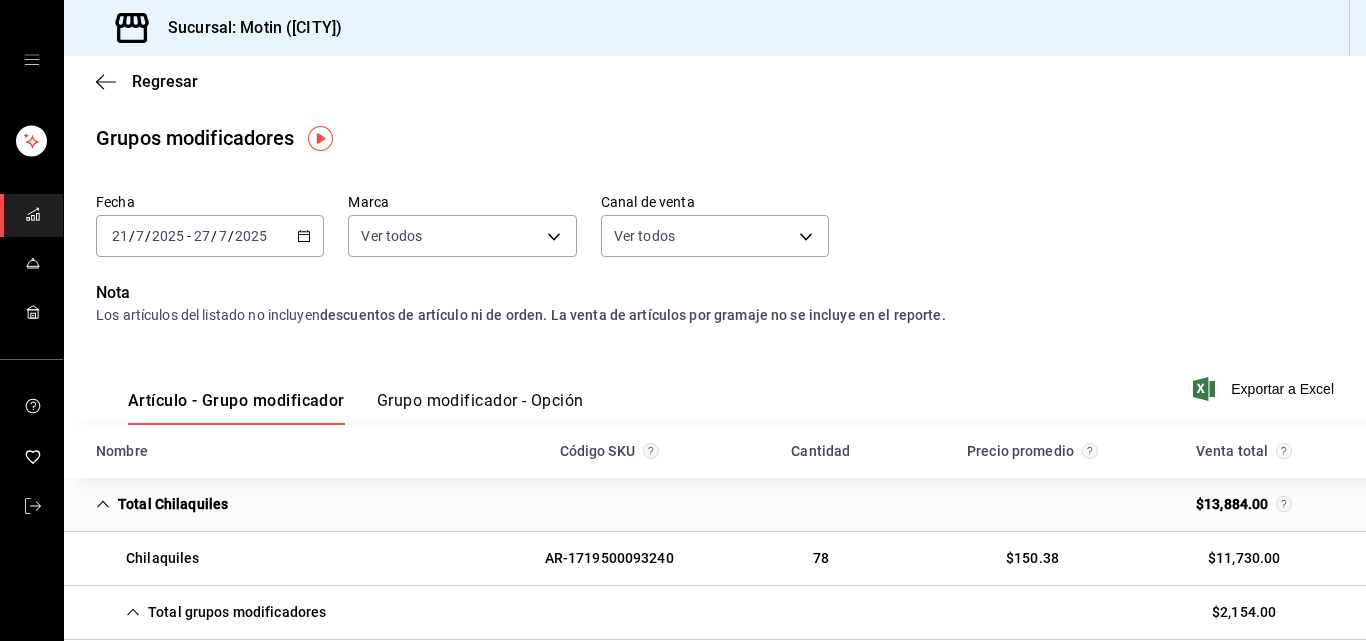 click on "Grupo modificador - Opción" at bounding box center [480, 400] 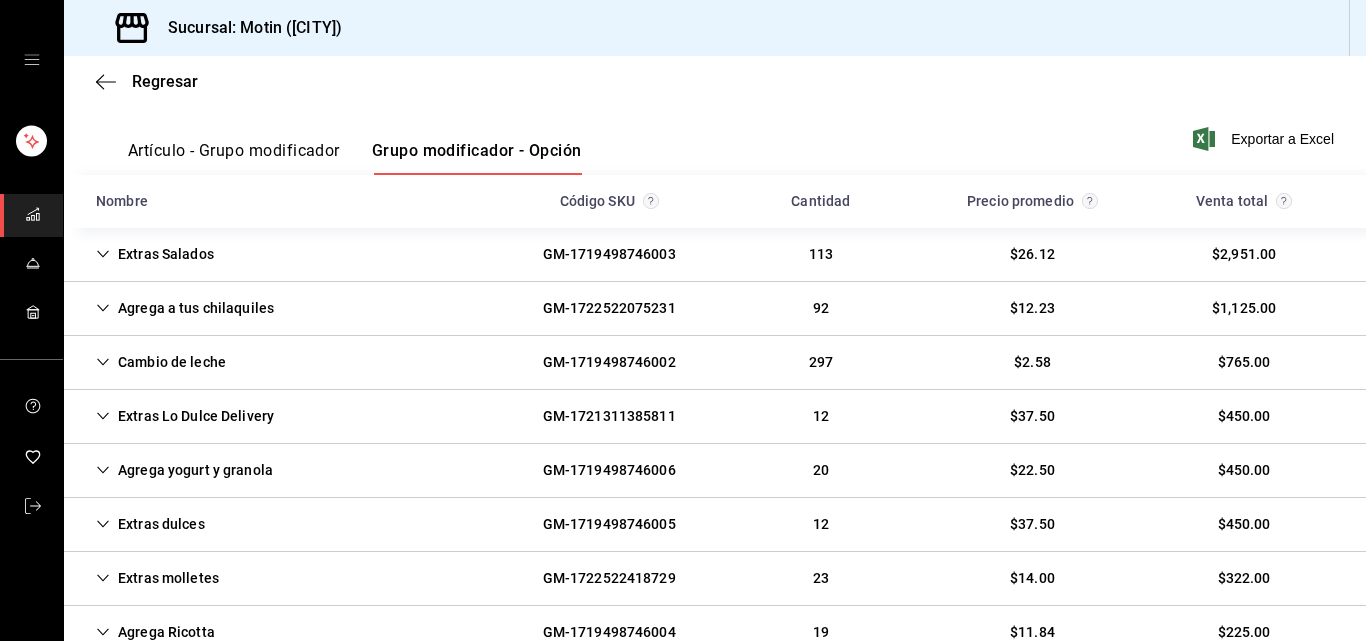 scroll, scrollTop: 251, scrollLeft: 0, axis: vertical 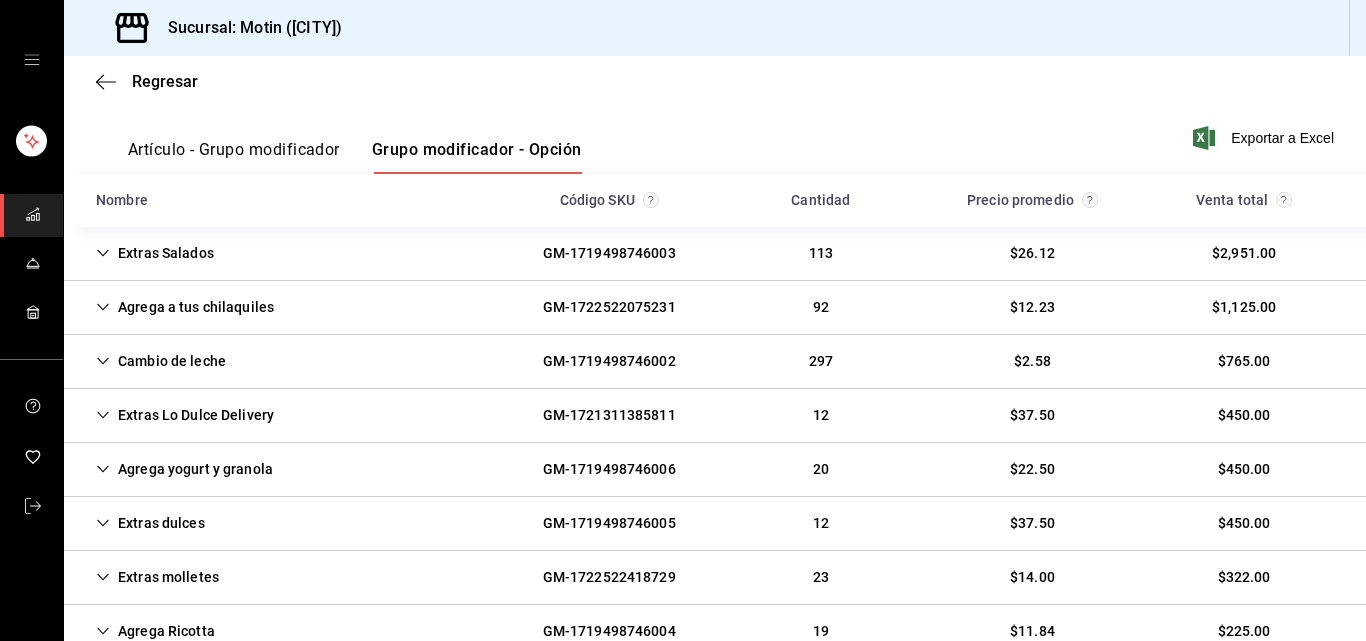 click 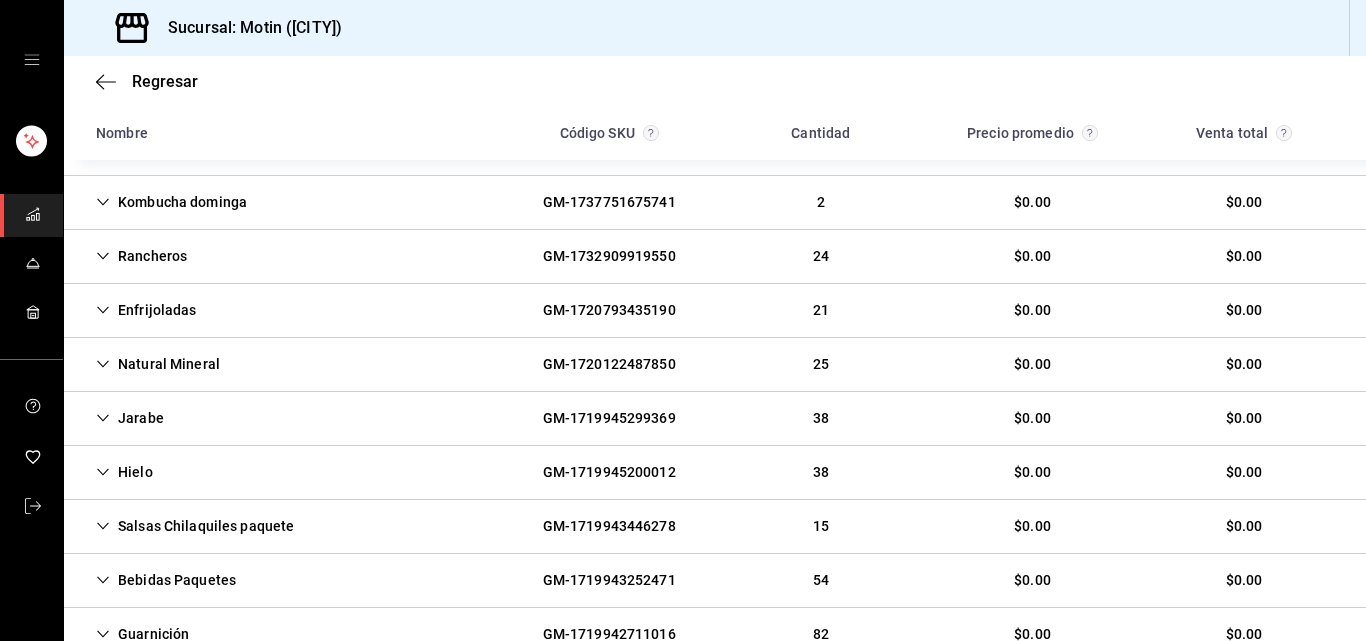 scroll, scrollTop: 1616, scrollLeft: 0, axis: vertical 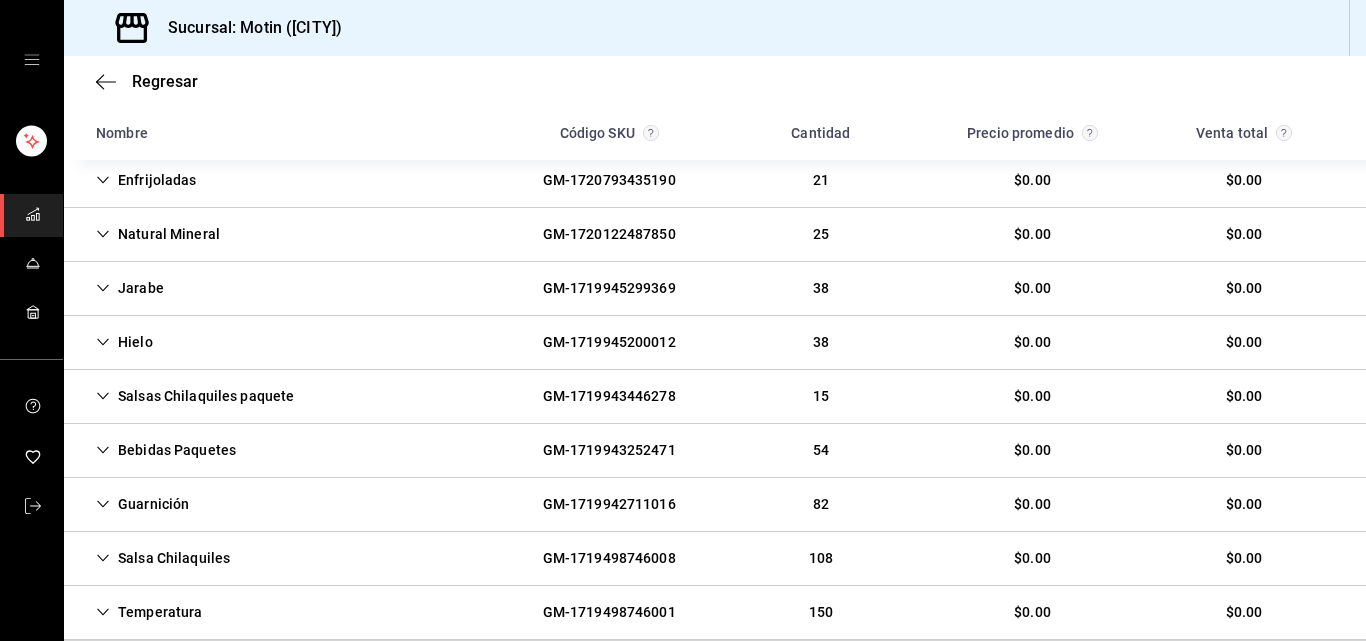 click 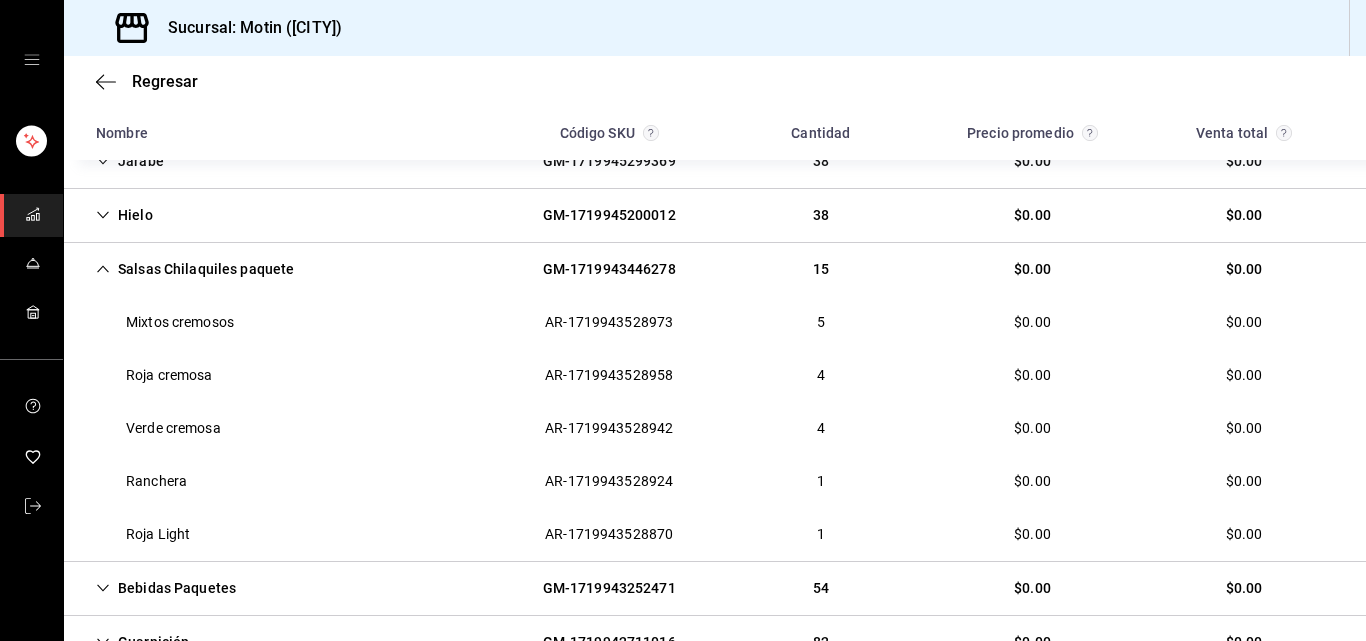 scroll, scrollTop: 1977, scrollLeft: 0, axis: vertical 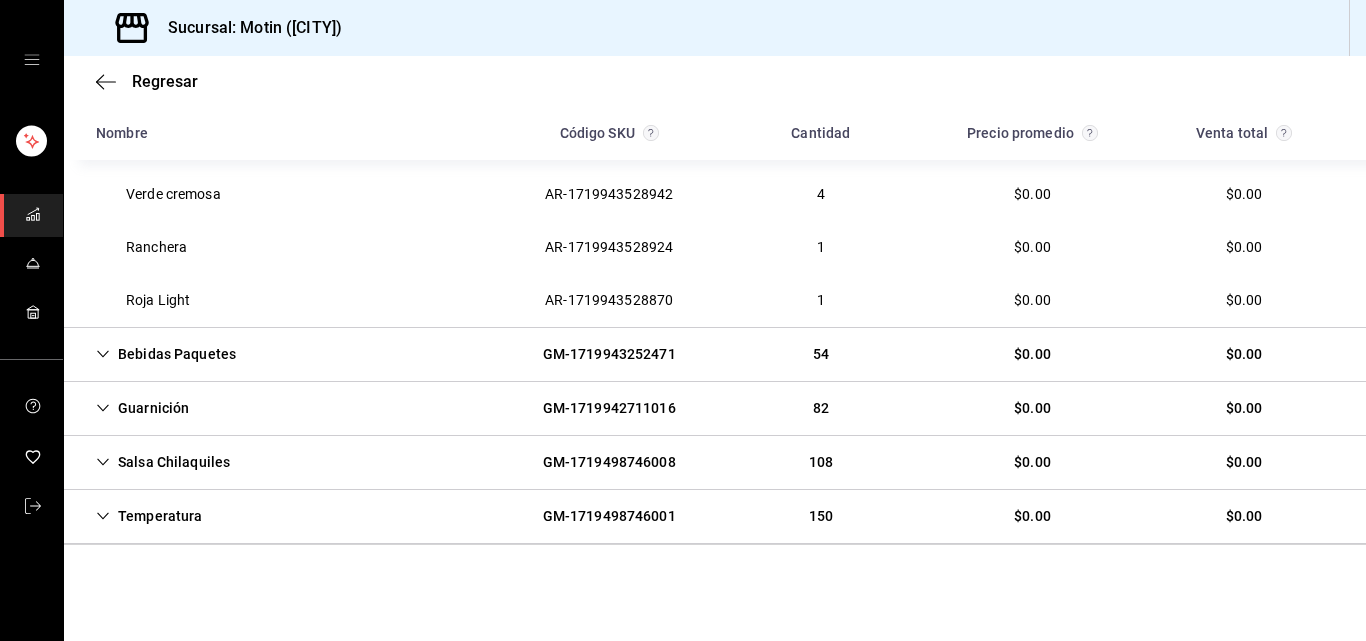 click 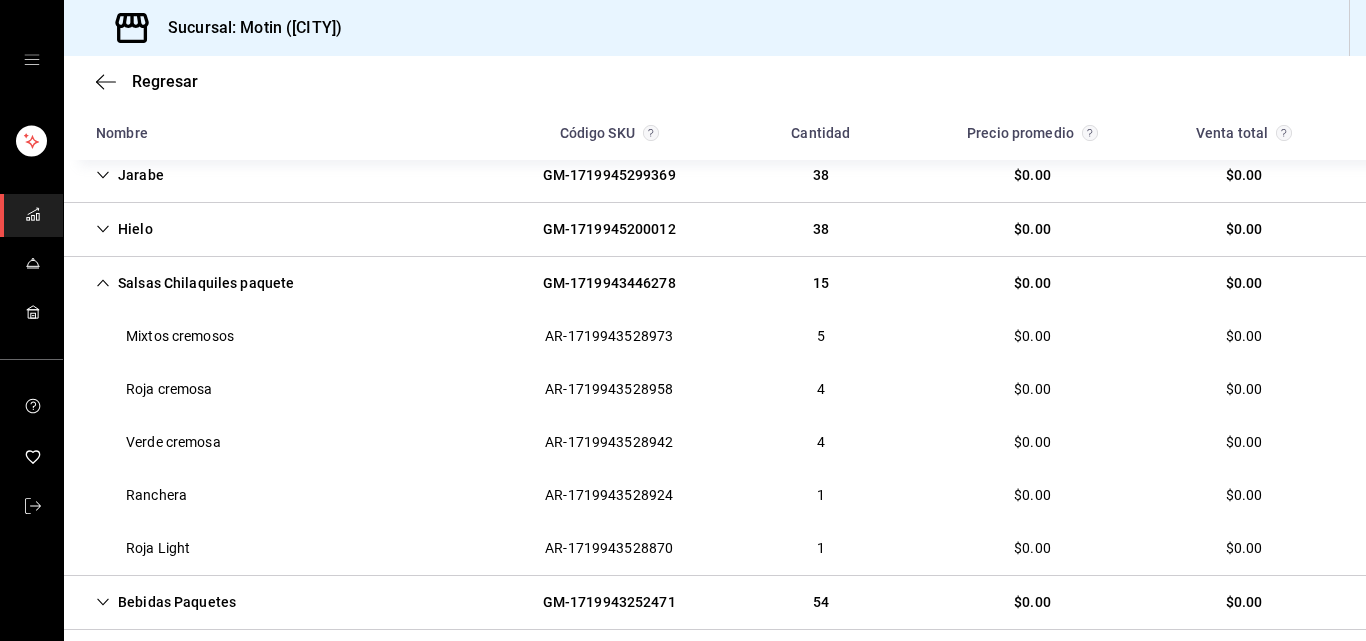 scroll, scrollTop: 2136, scrollLeft: 0, axis: vertical 